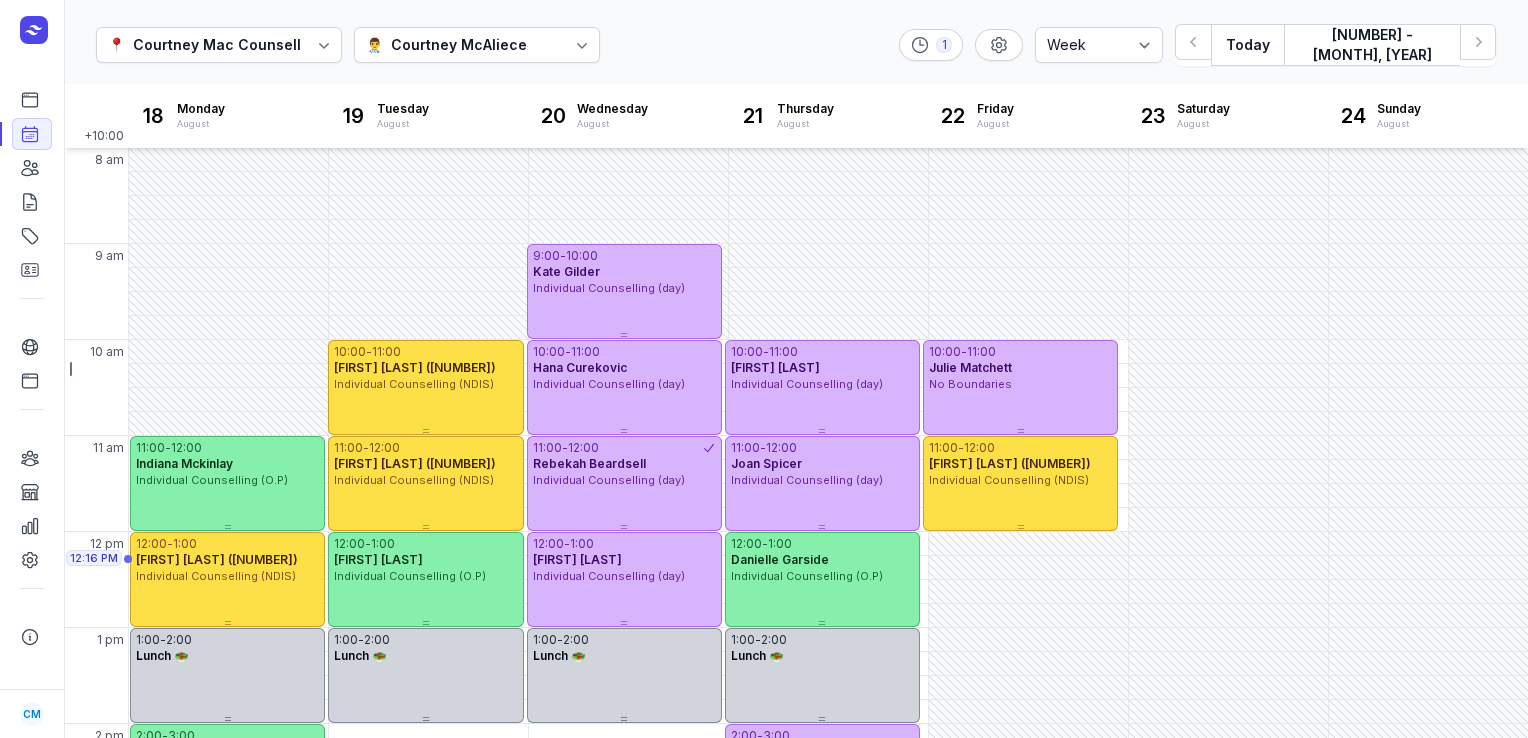 select on "week" 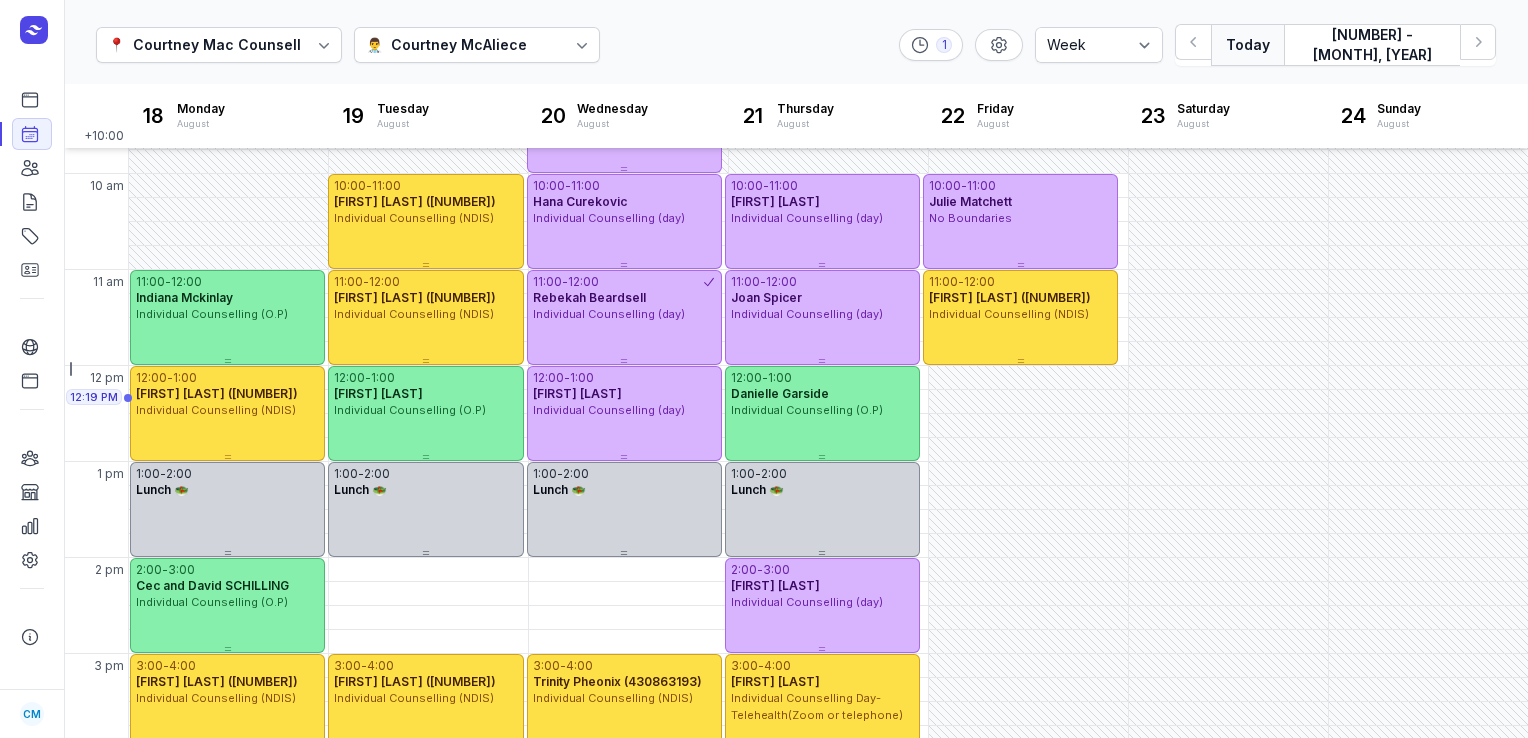 click on "Today" at bounding box center [1247, 45] 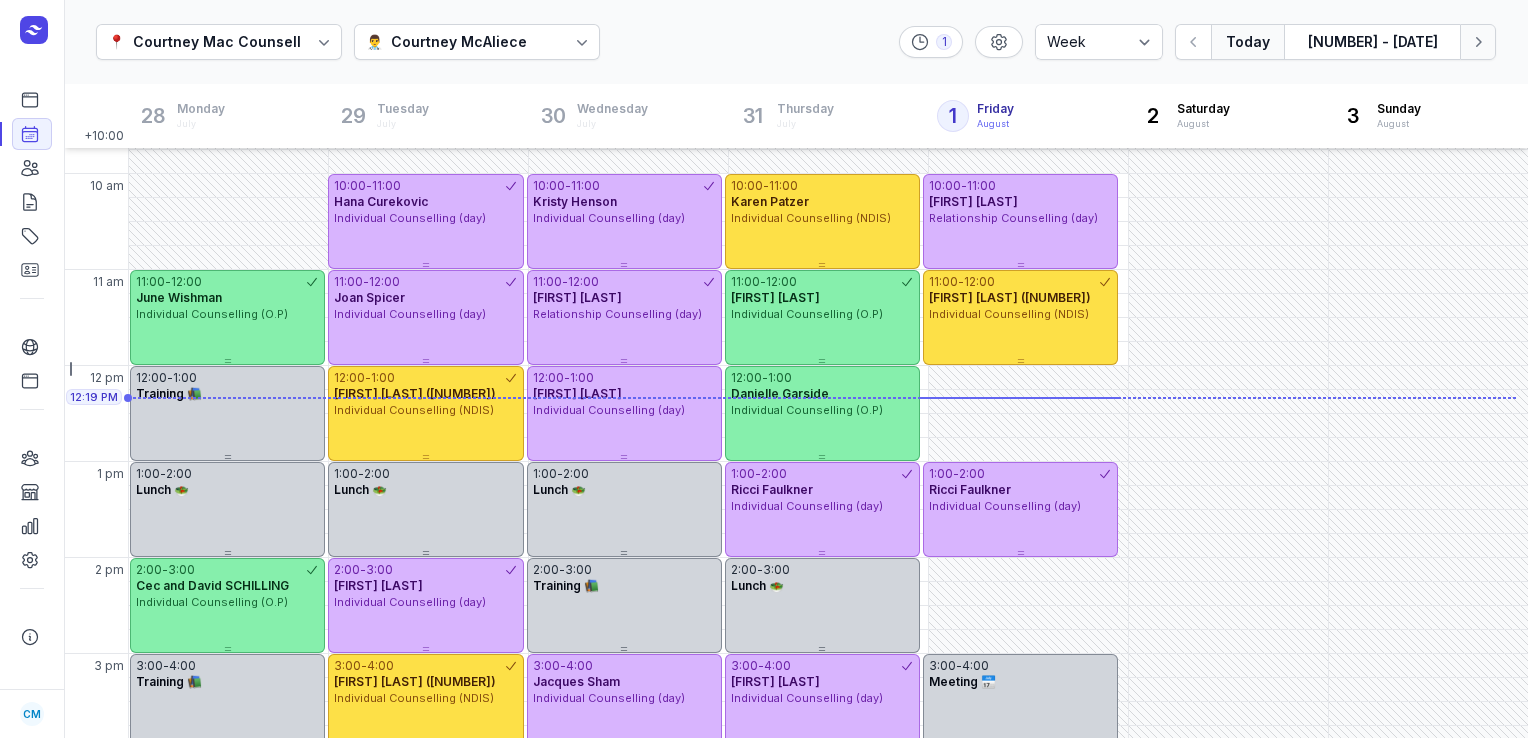 click 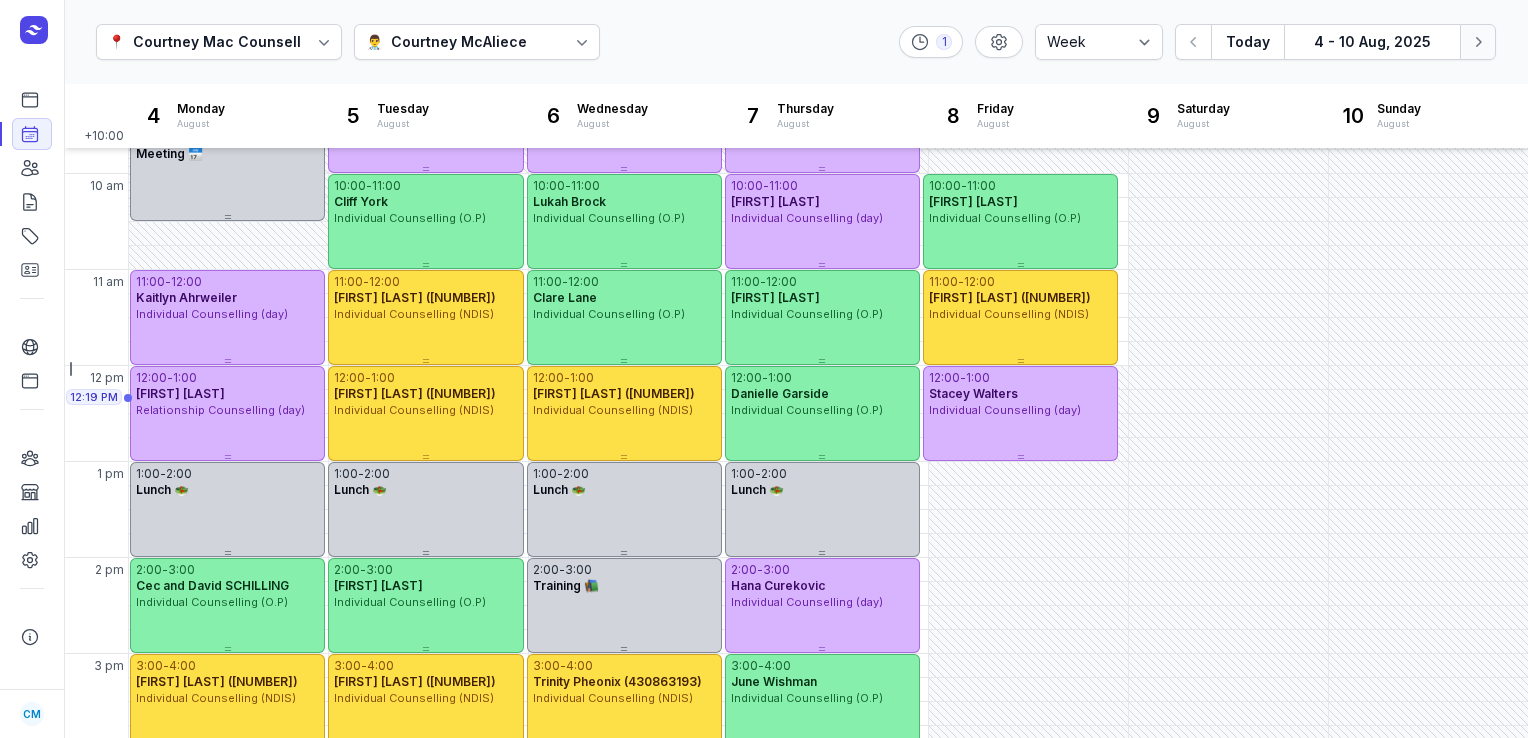 click 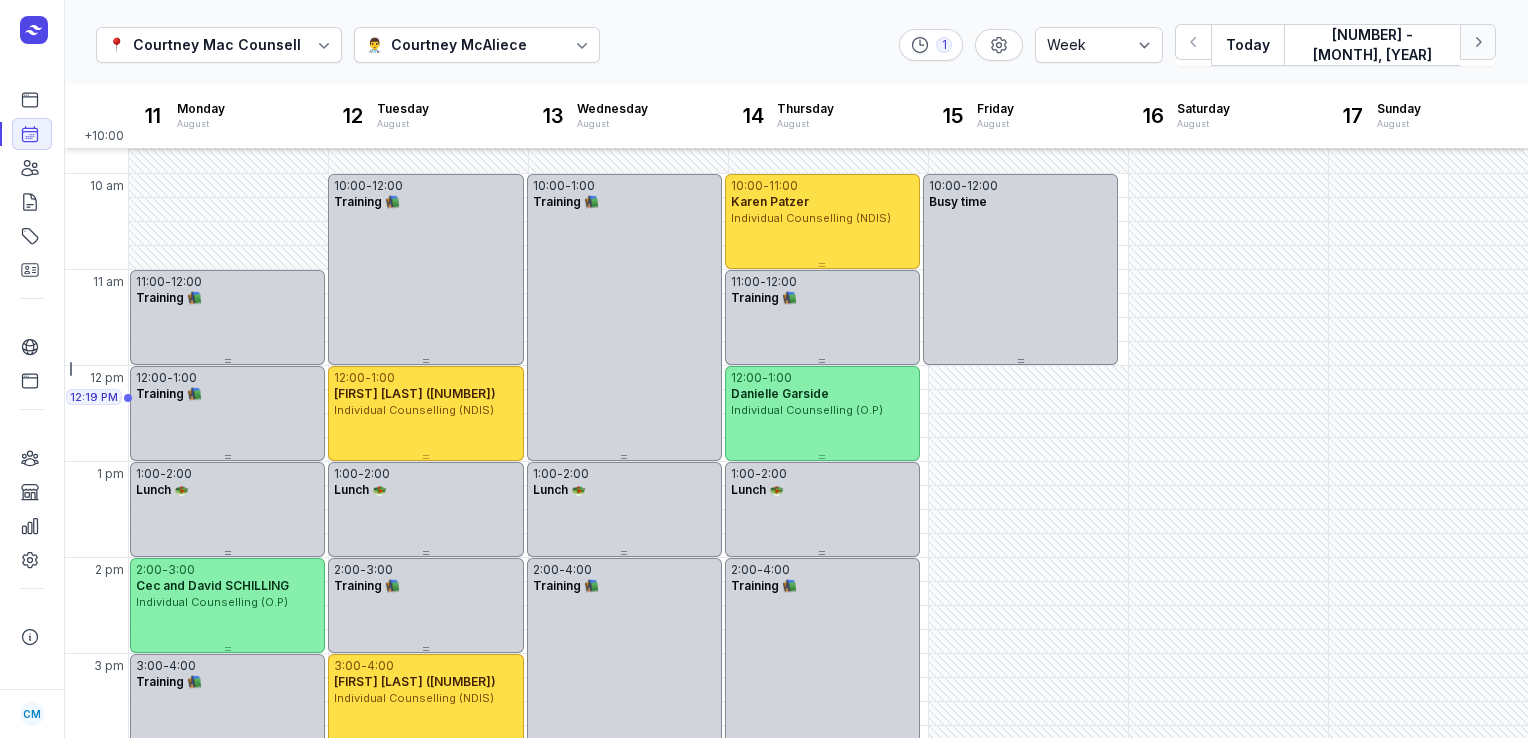 click 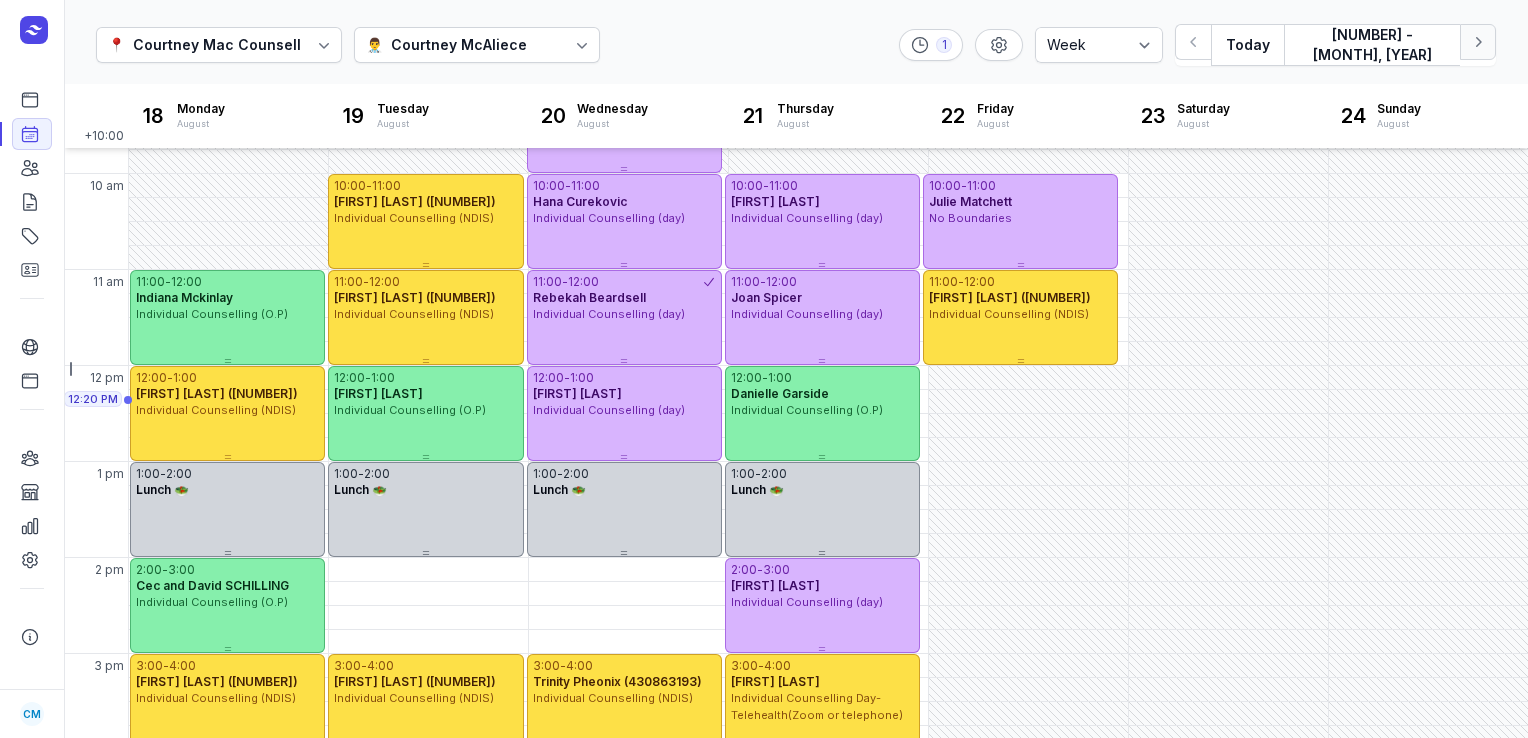 click 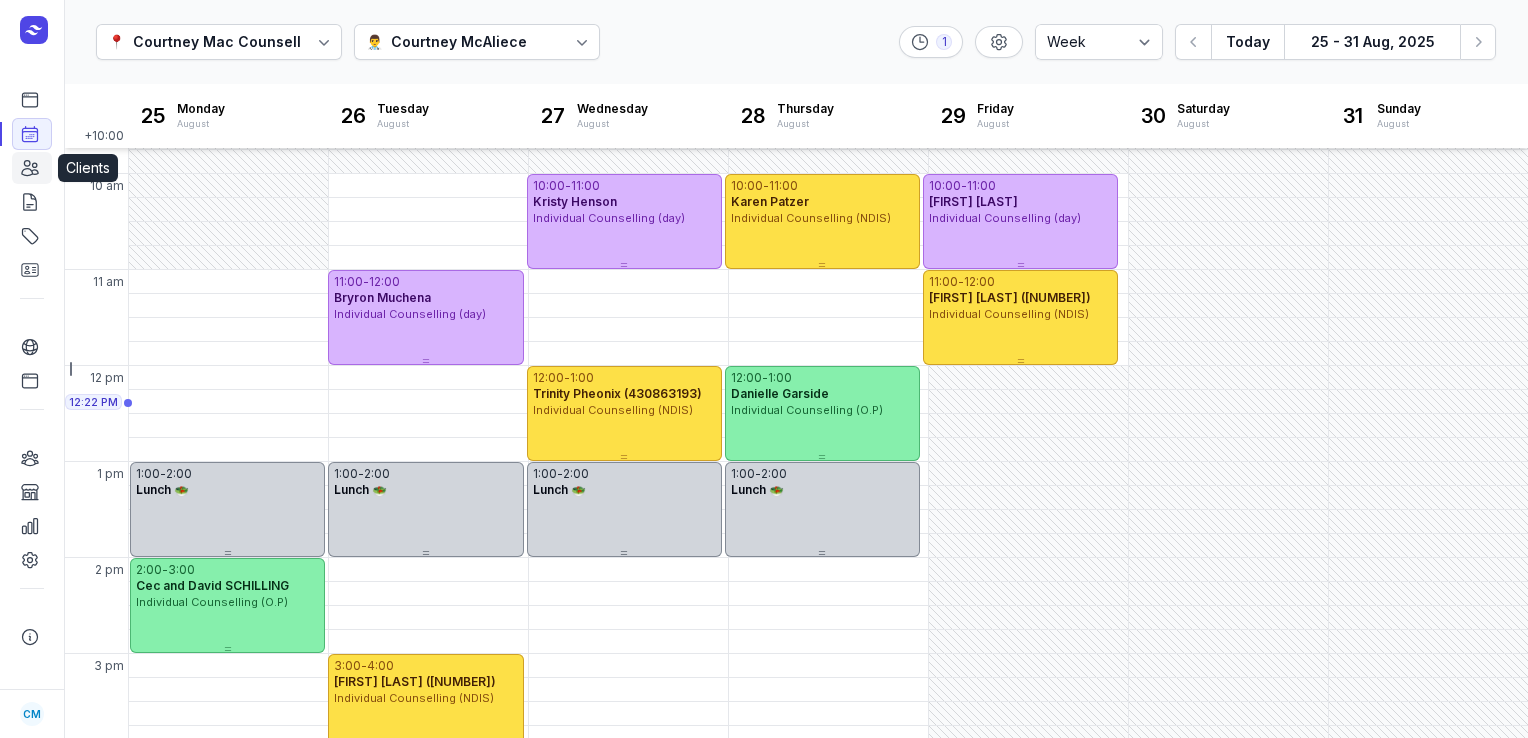 click 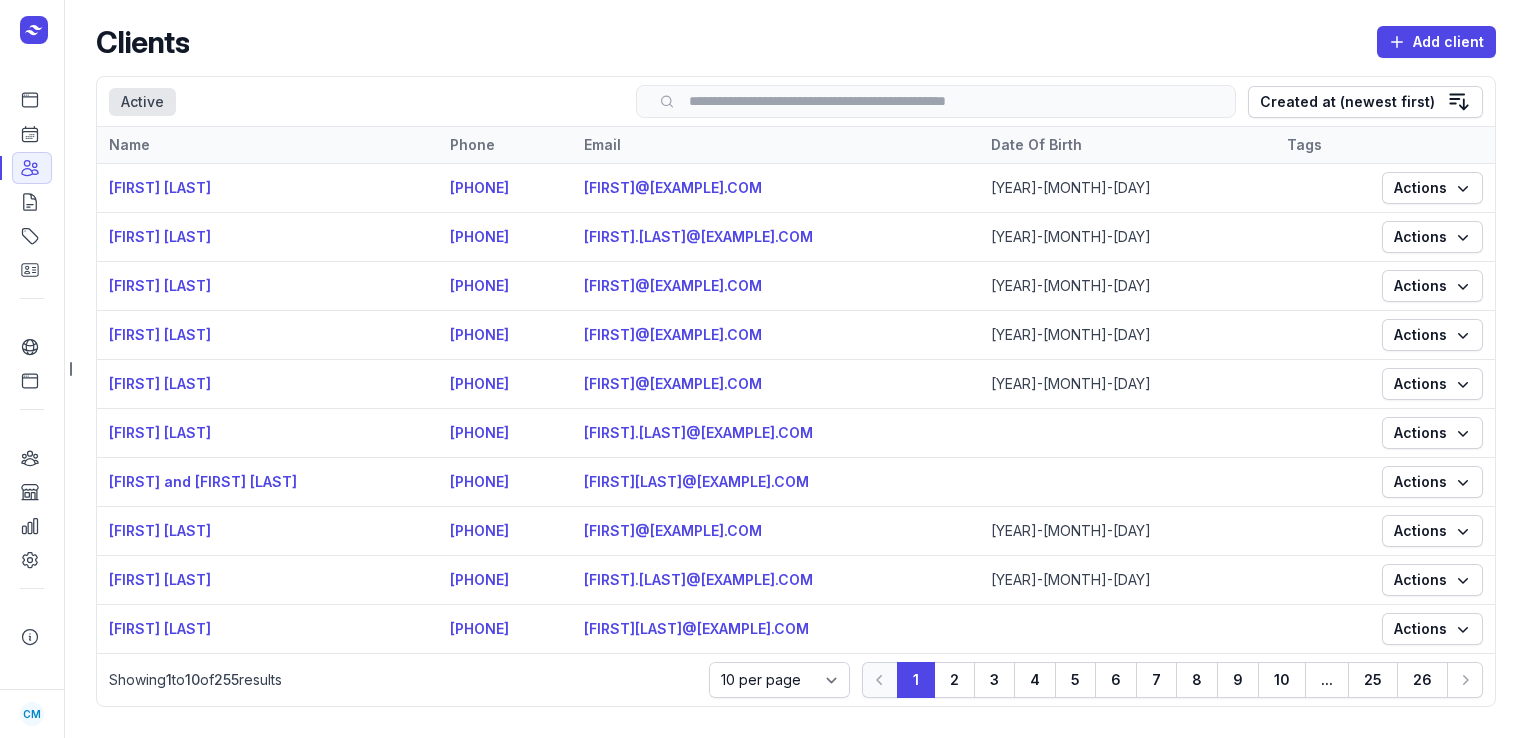 click on "Search" at bounding box center [936, 101] 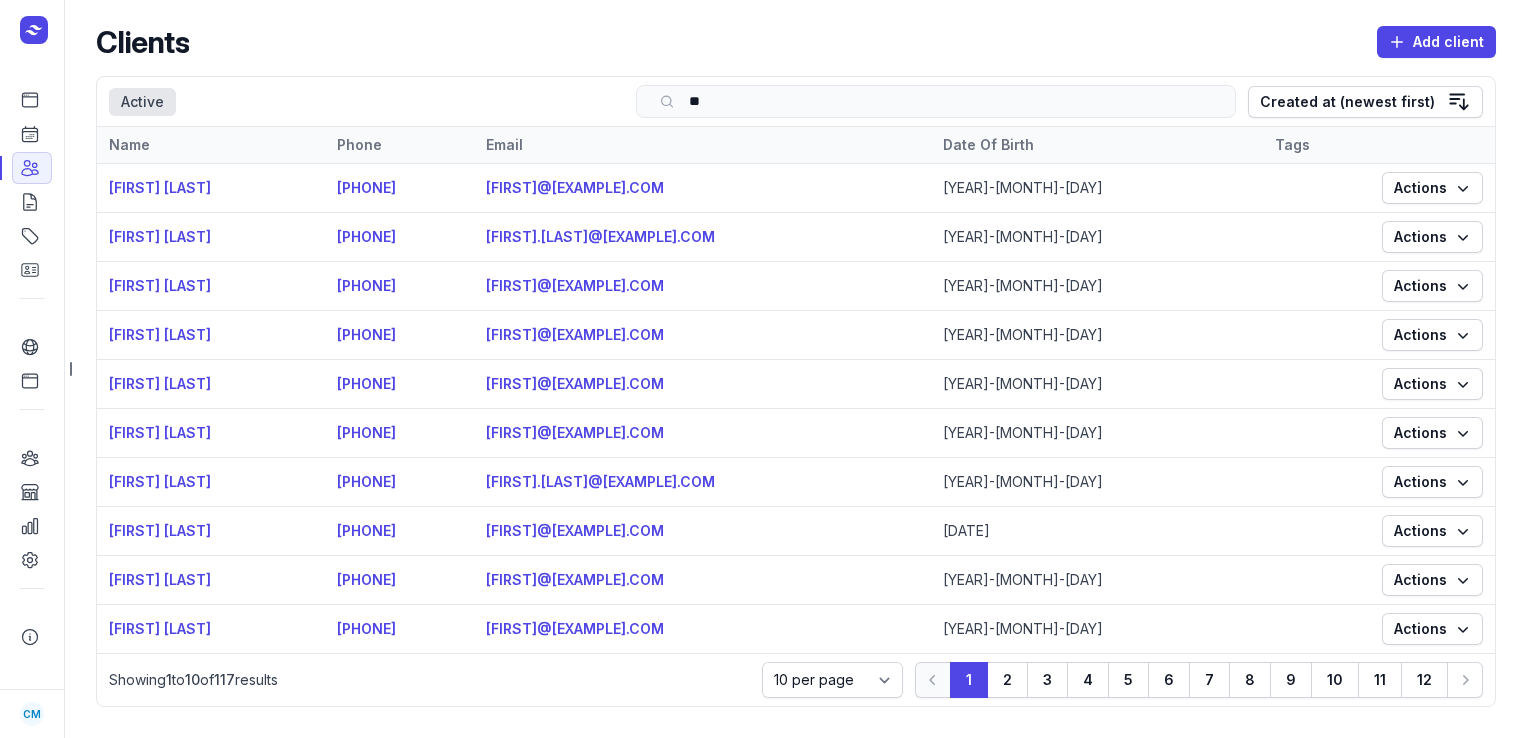 type on "***" 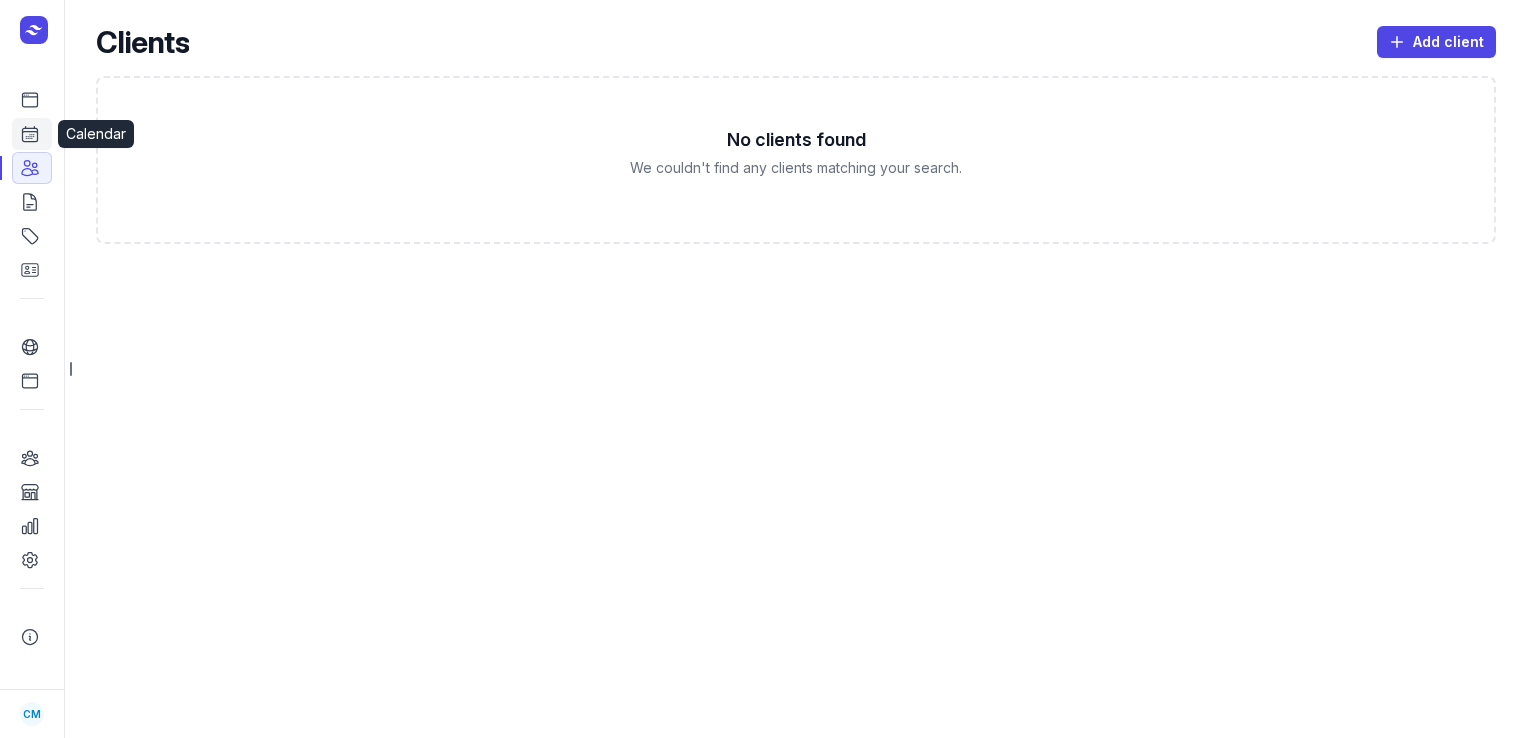click 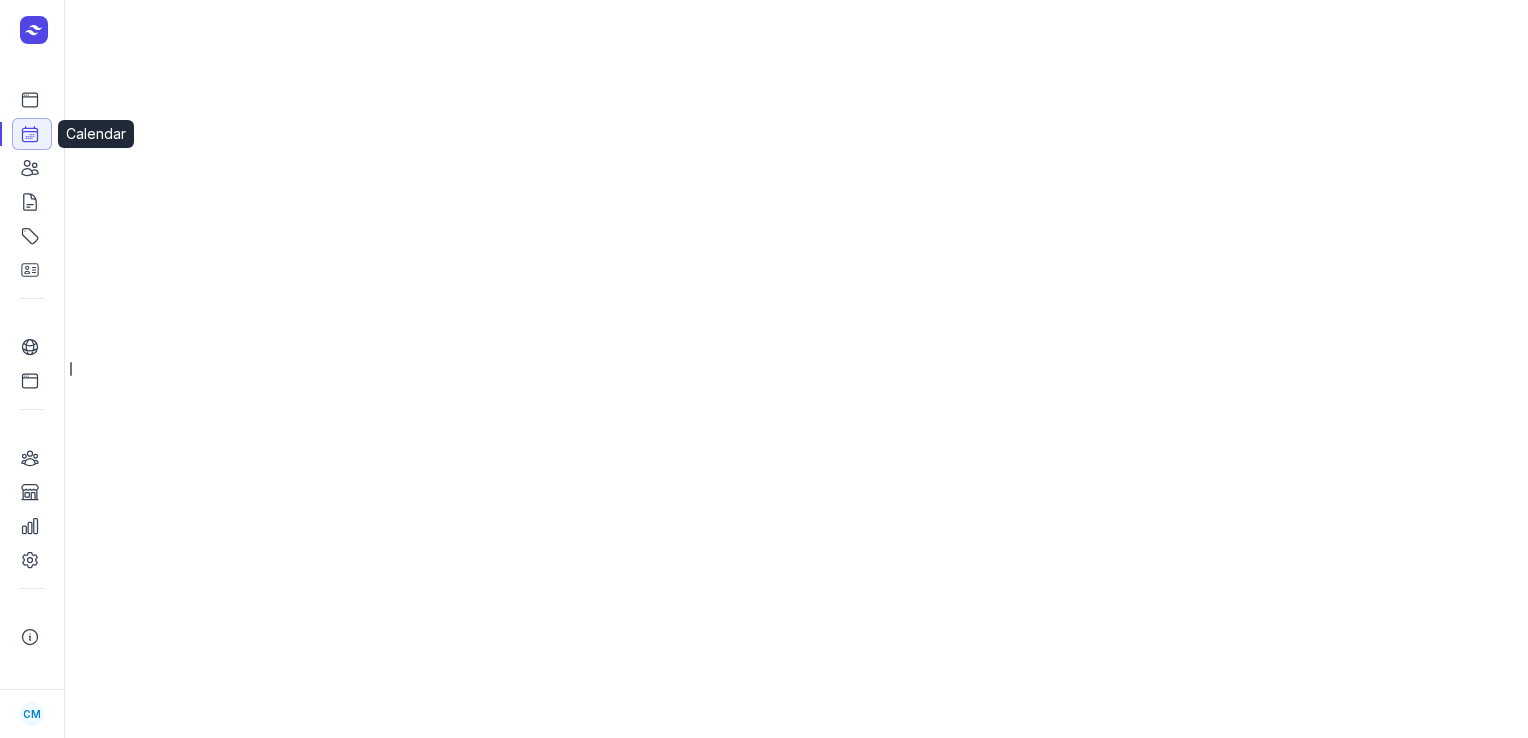 select on "week" 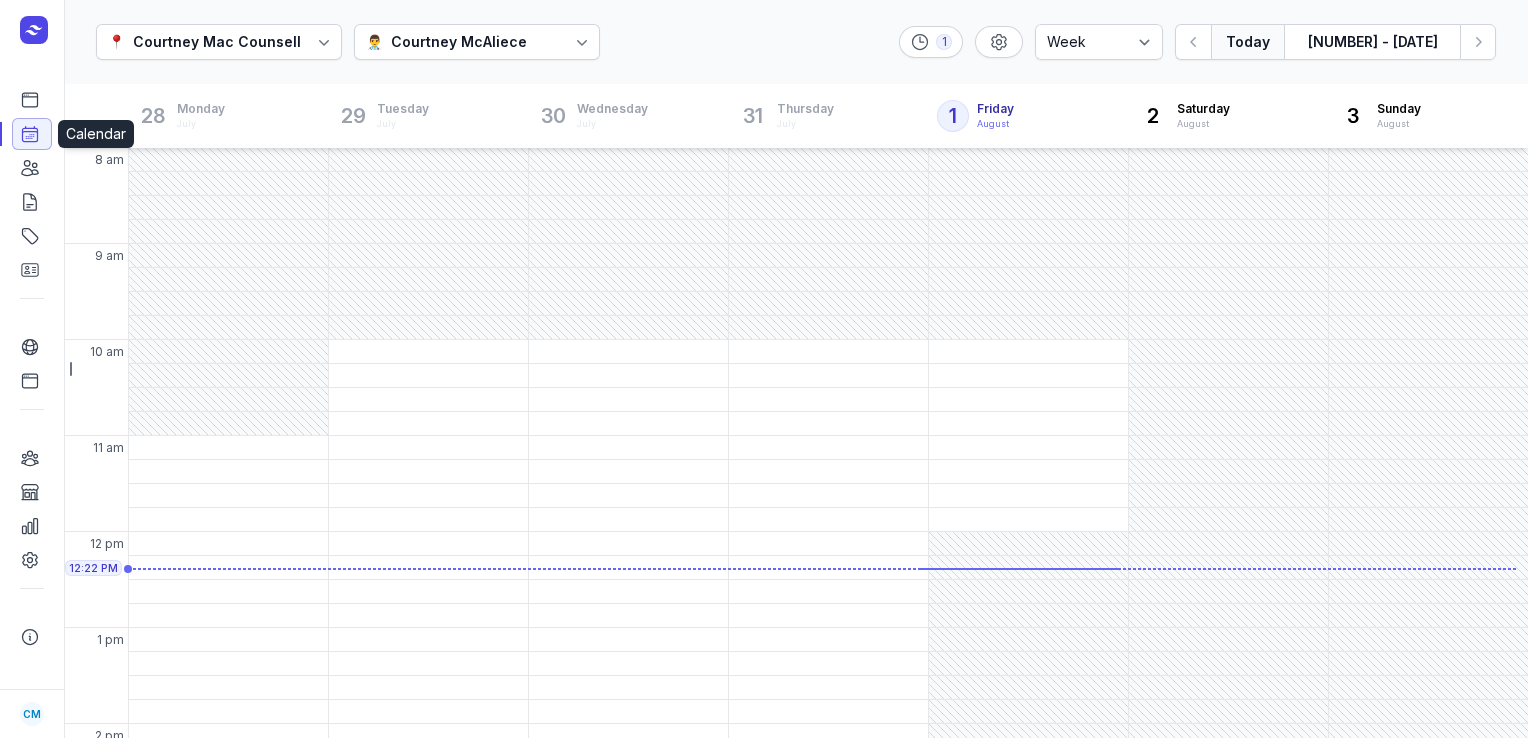 scroll, scrollTop: 170, scrollLeft: 0, axis: vertical 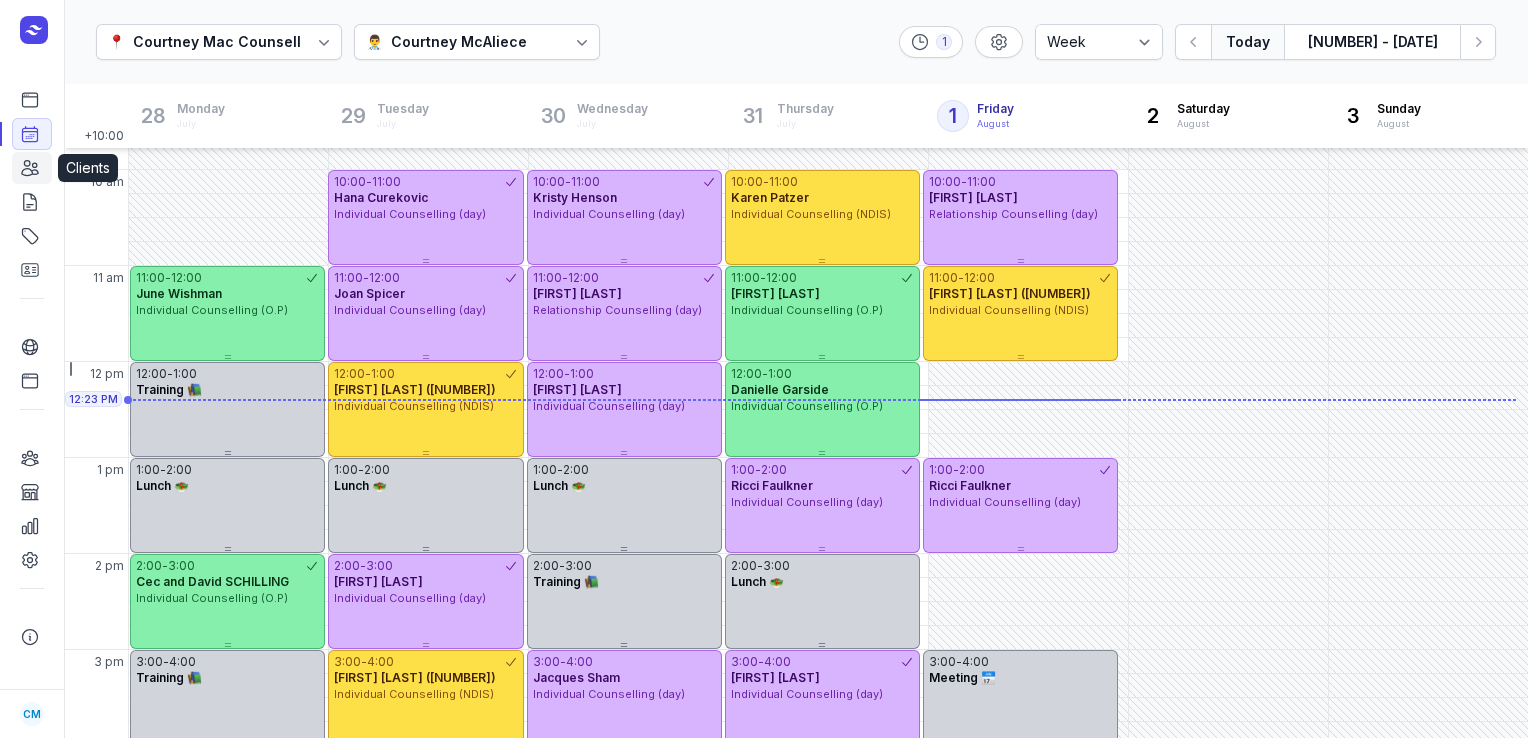 click on "Clients" 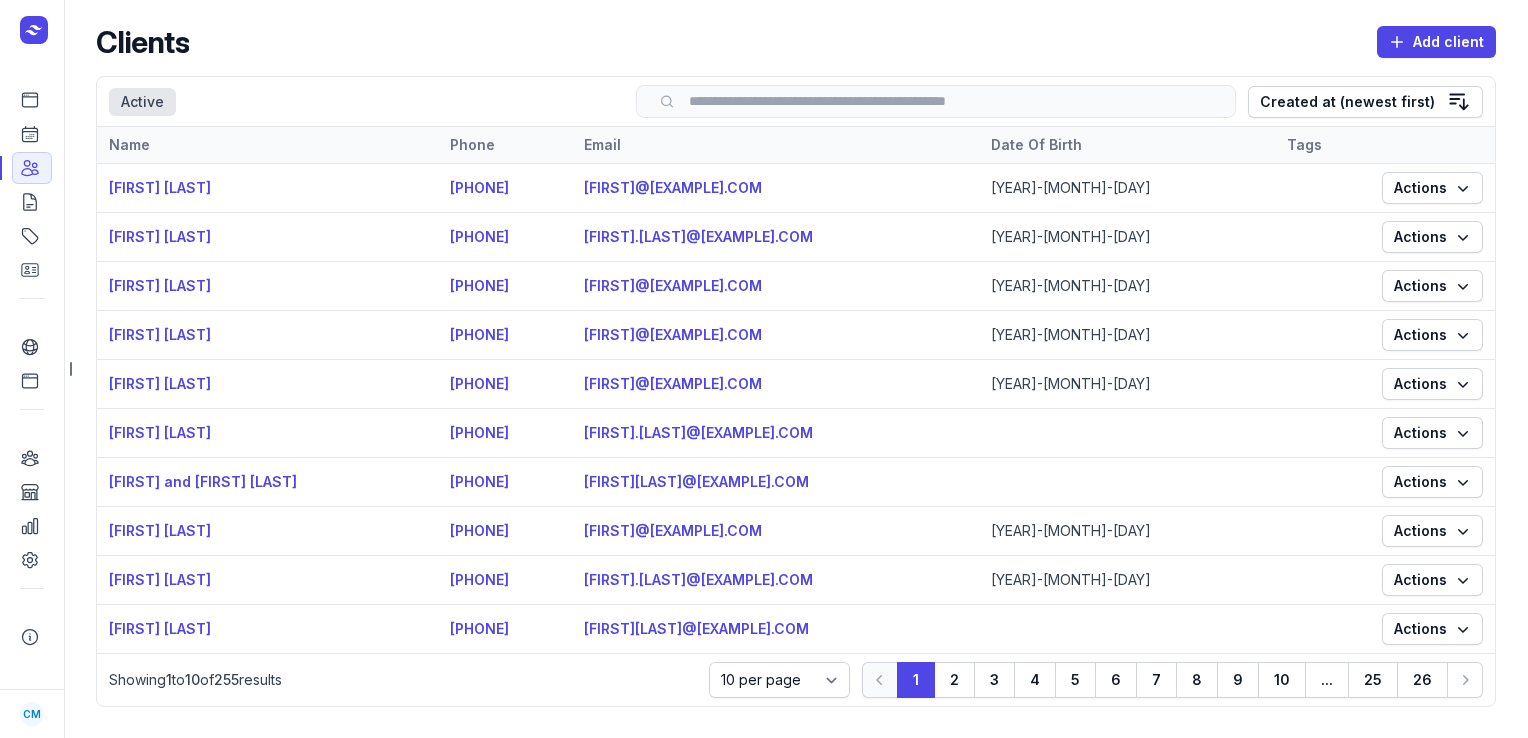 click at bounding box center [936, 101] 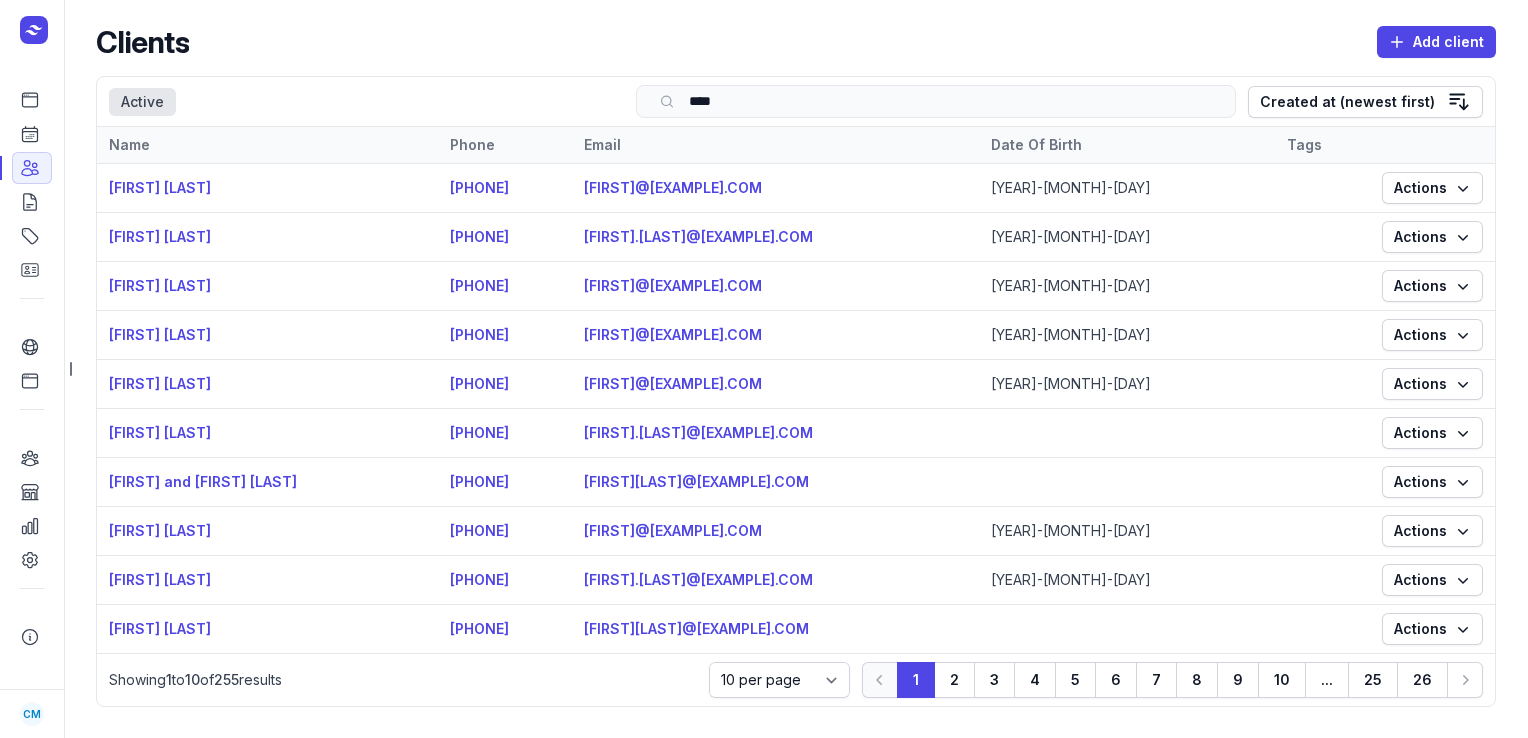 type on "*****" 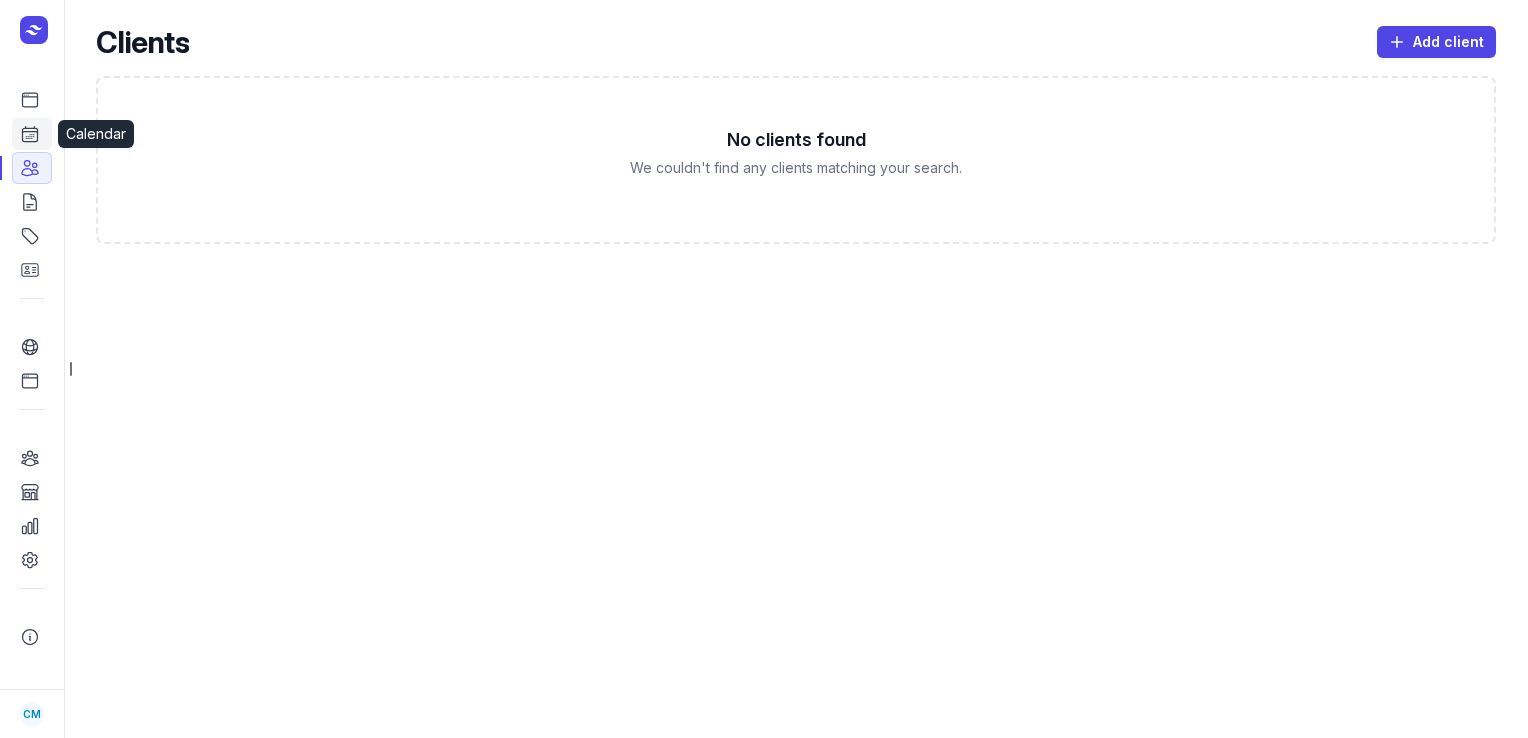 click 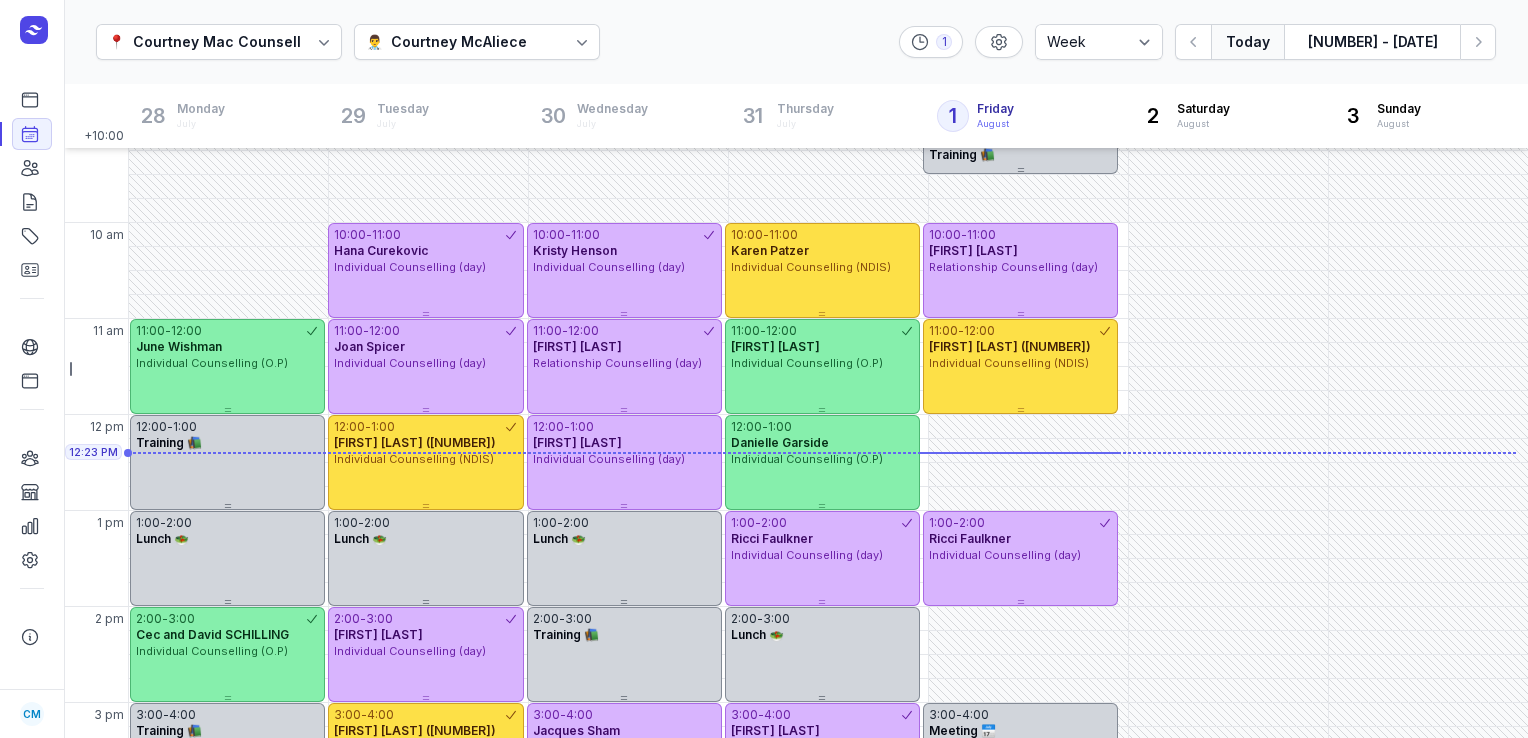 scroll, scrollTop: 171, scrollLeft: 0, axis: vertical 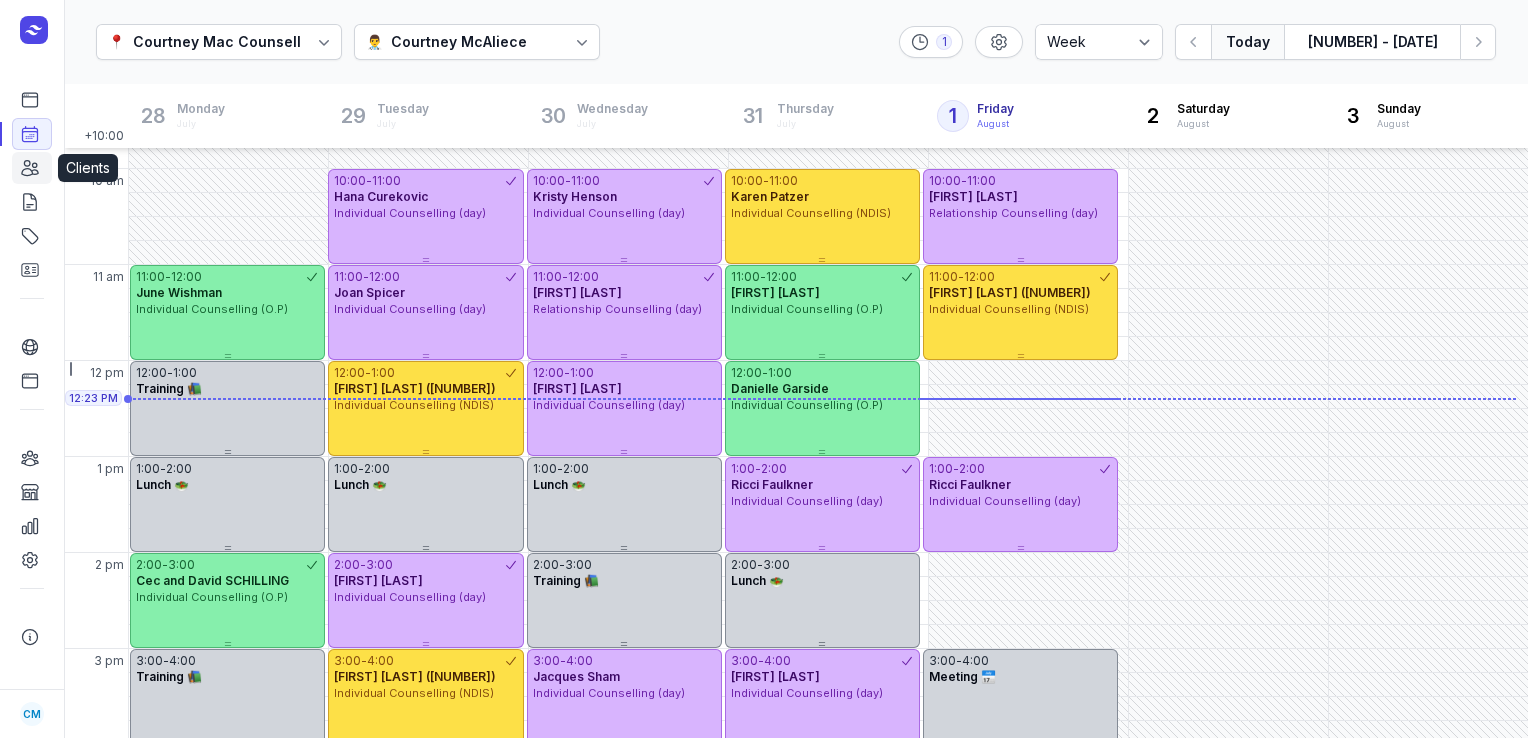 click on "Clients" 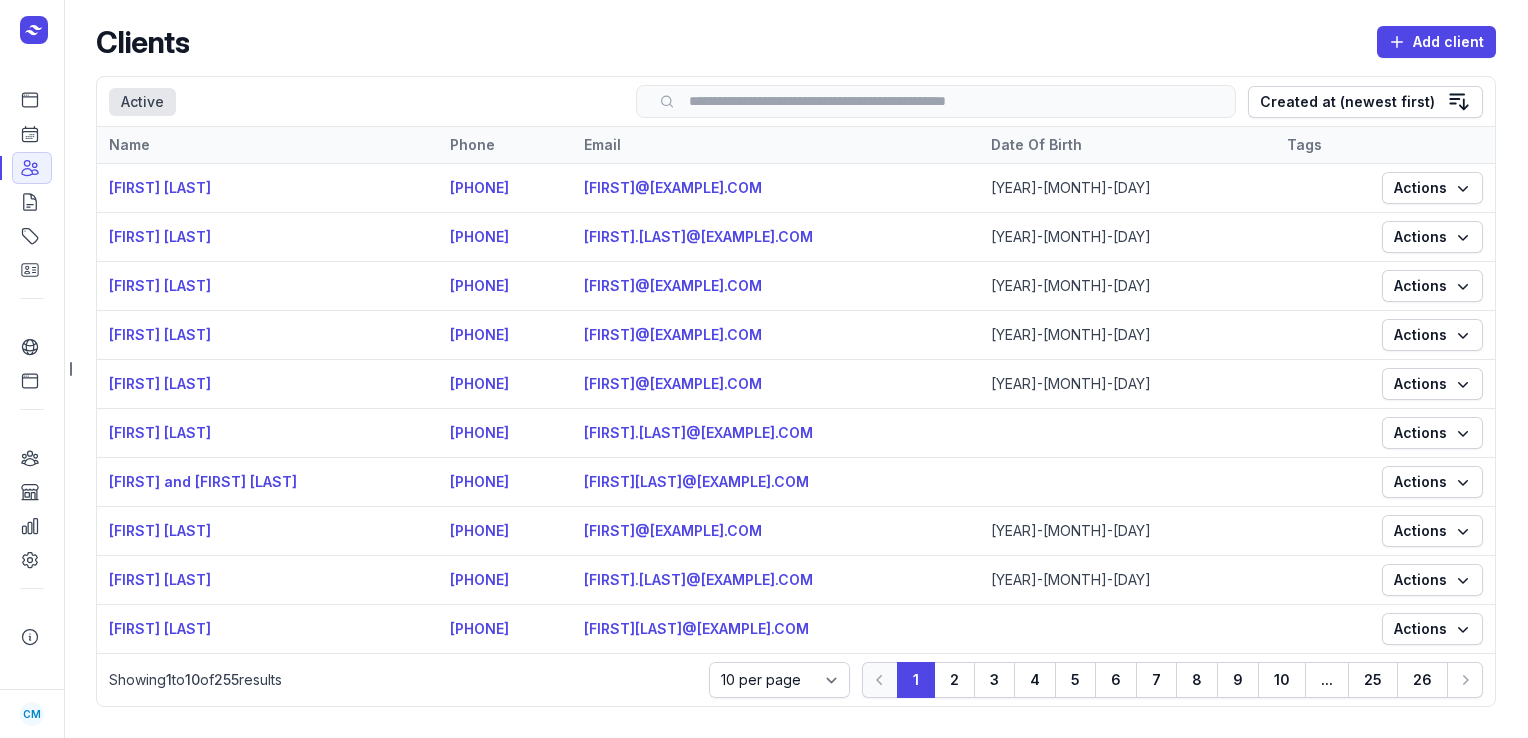 click on "Search" at bounding box center (936, 101) 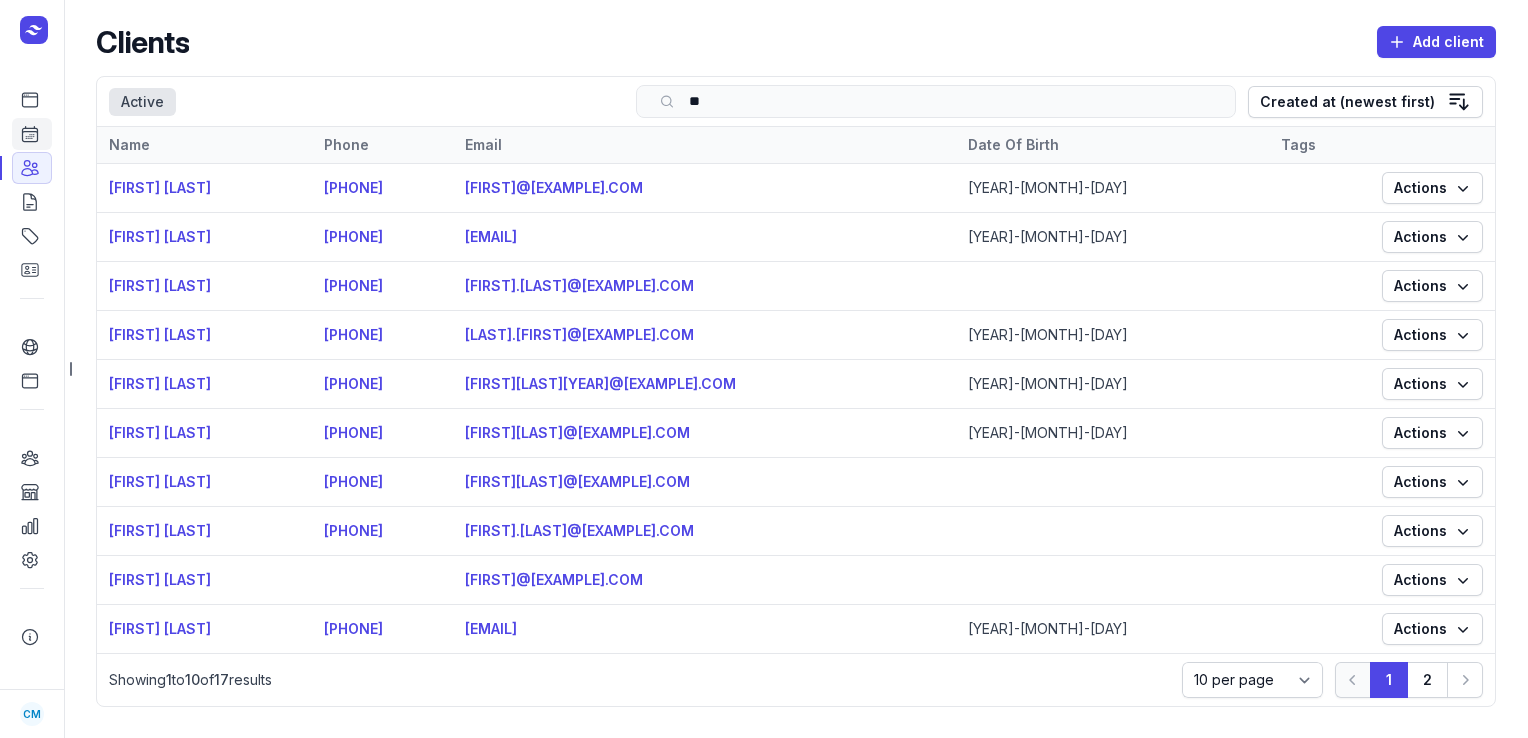 type on "**" 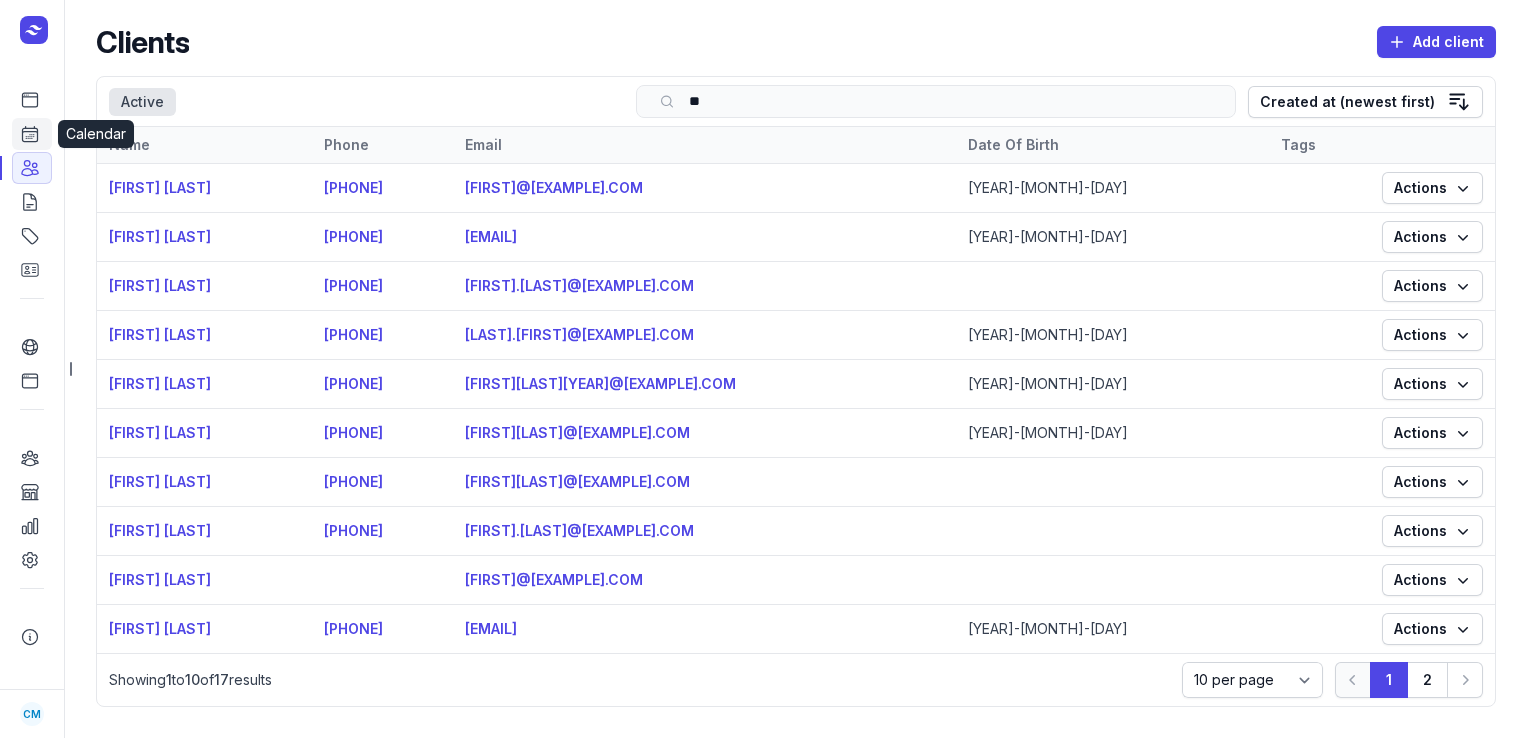 click 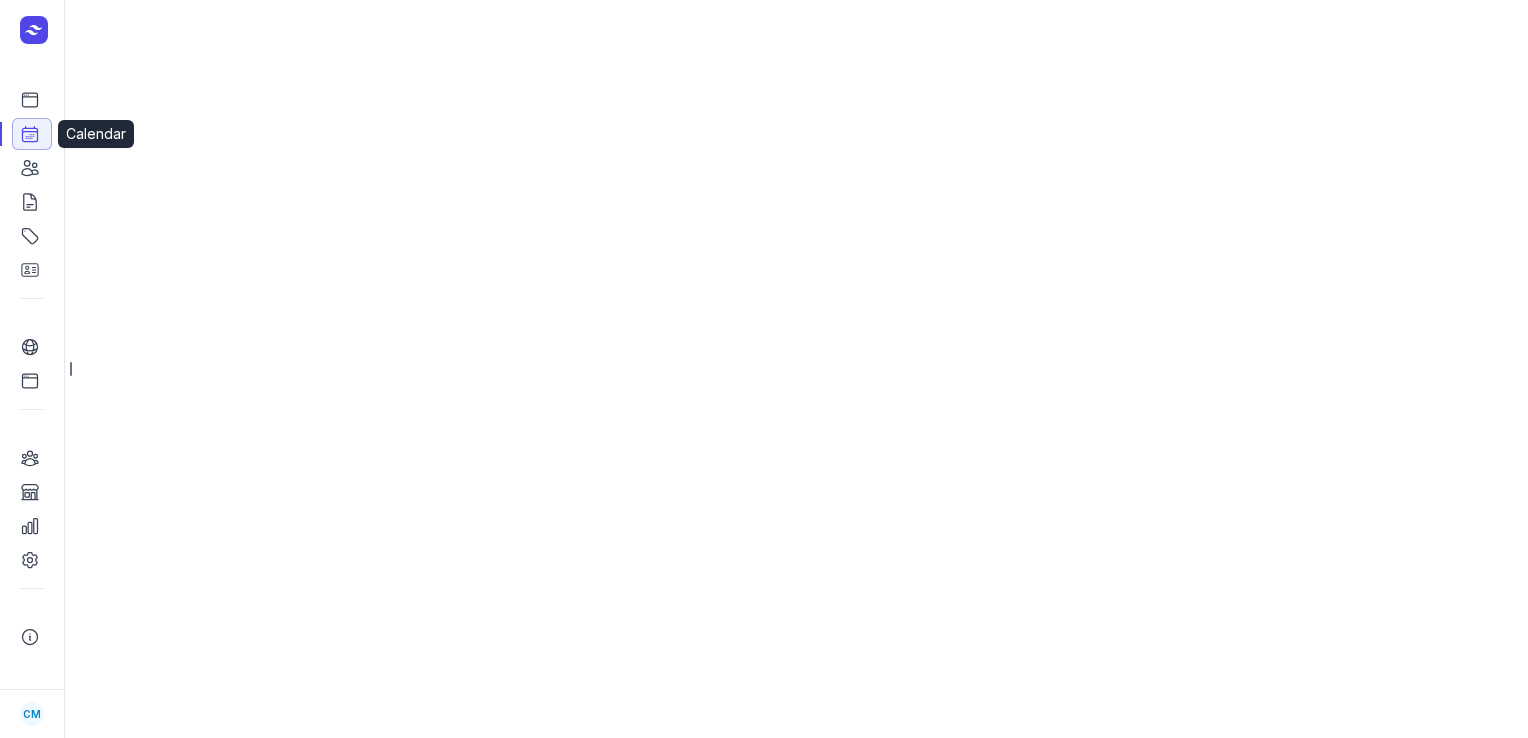 select on "week" 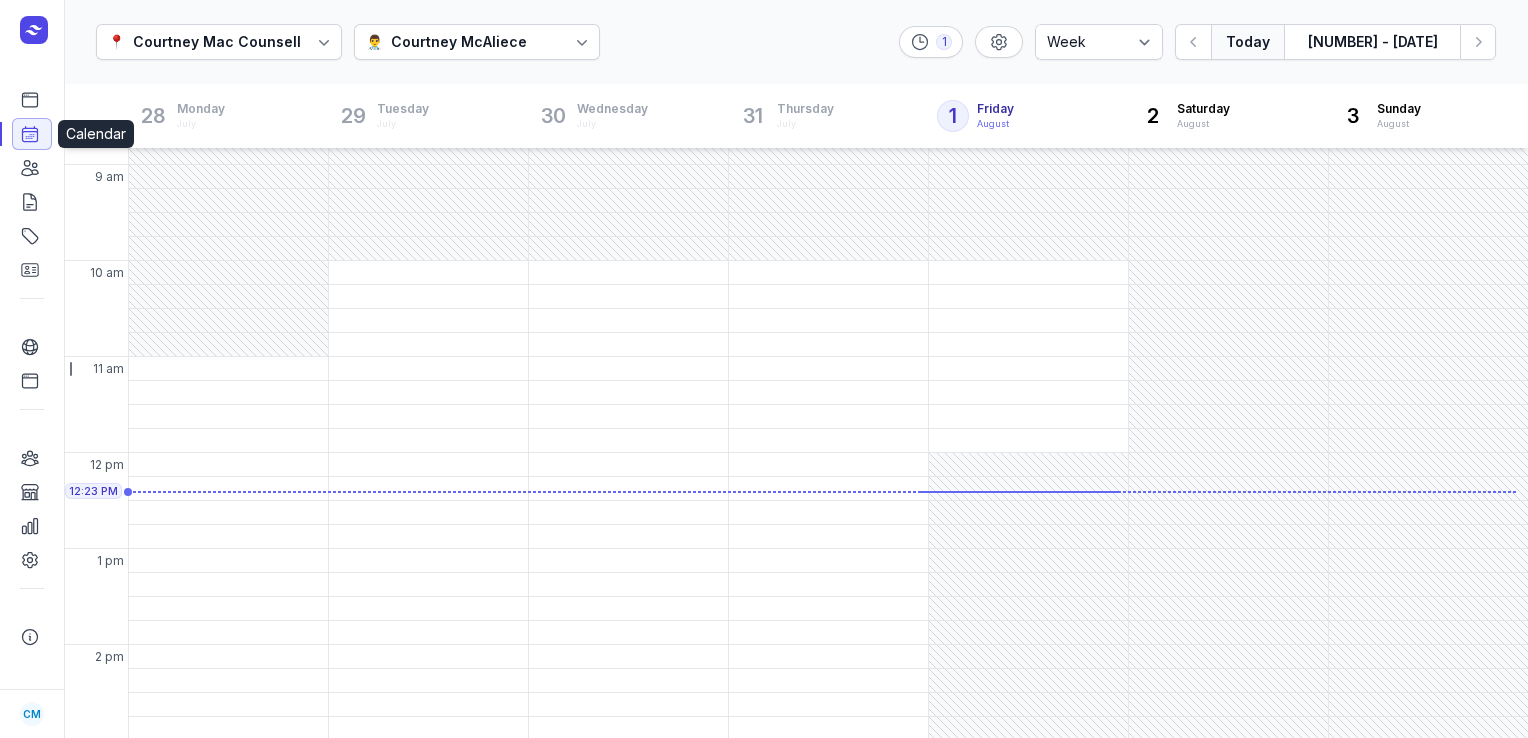 scroll, scrollTop: 172, scrollLeft: 0, axis: vertical 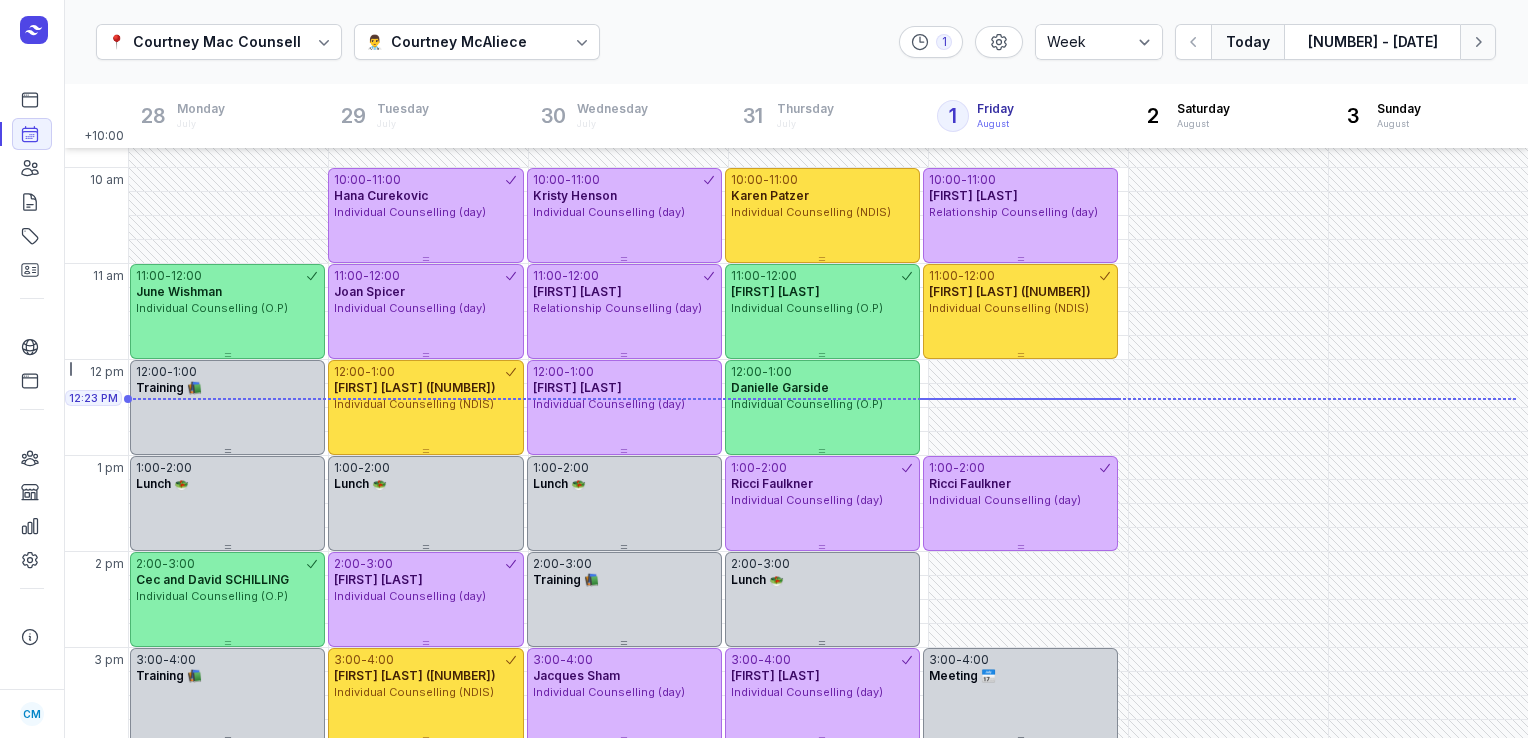 click 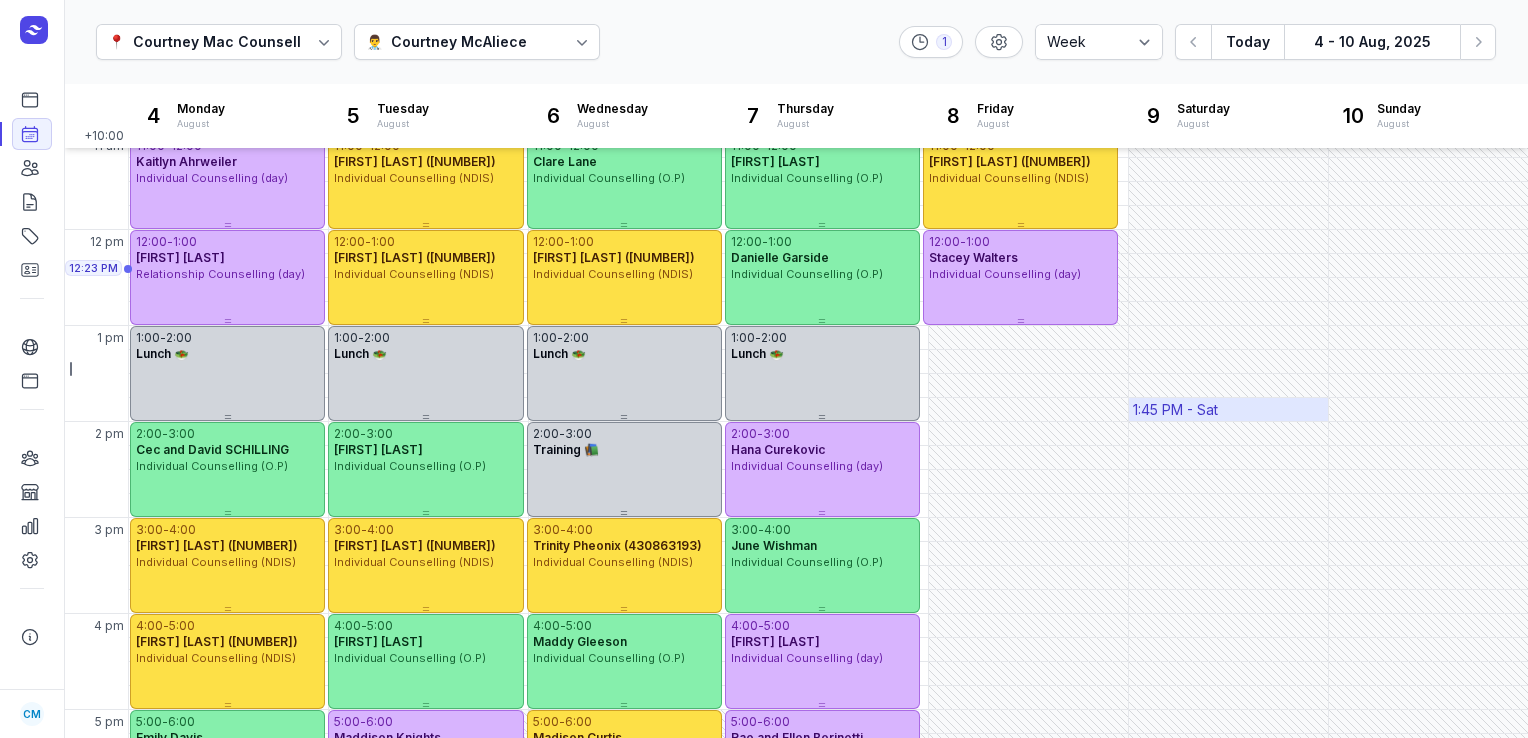 scroll, scrollTop: 301, scrollLeft: 0, axis: vertical 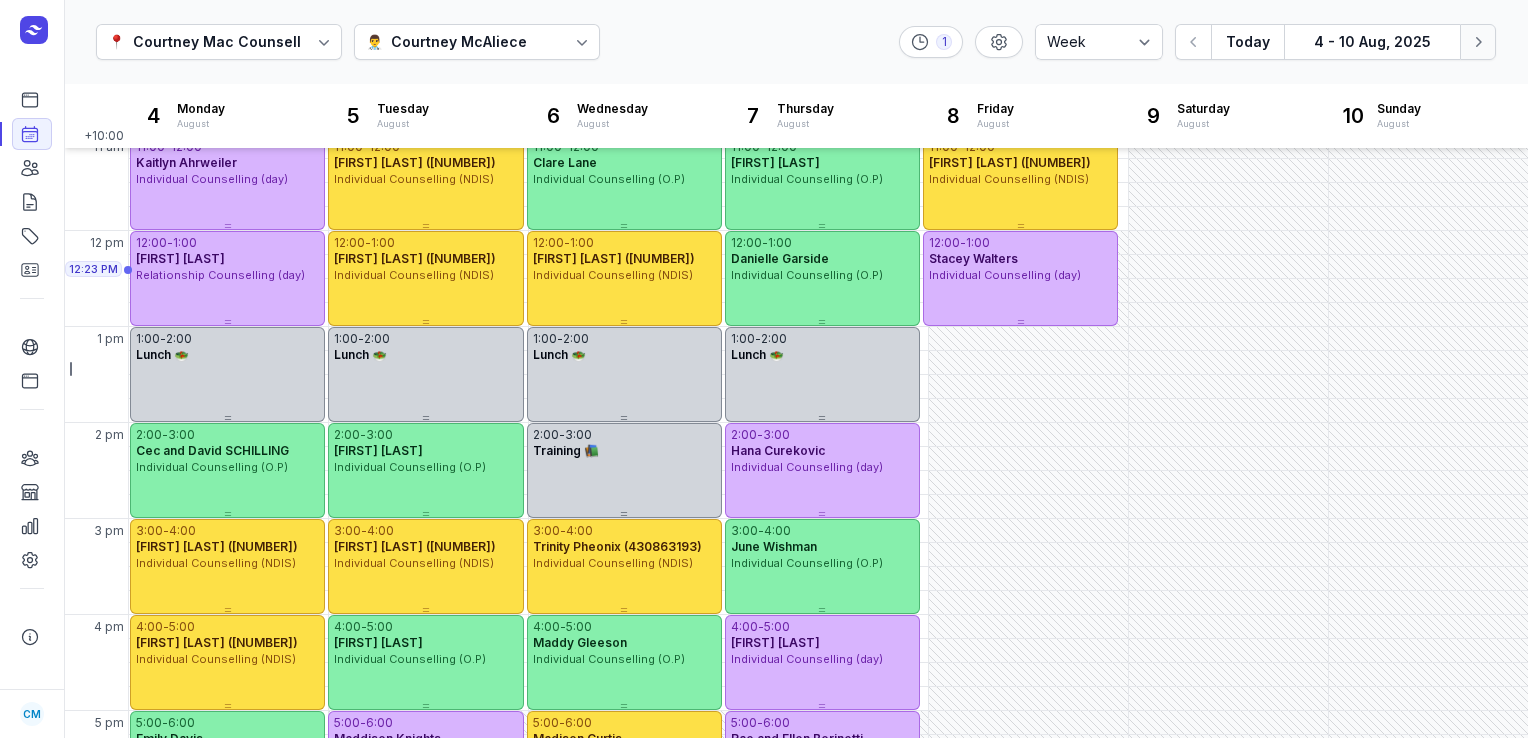 click 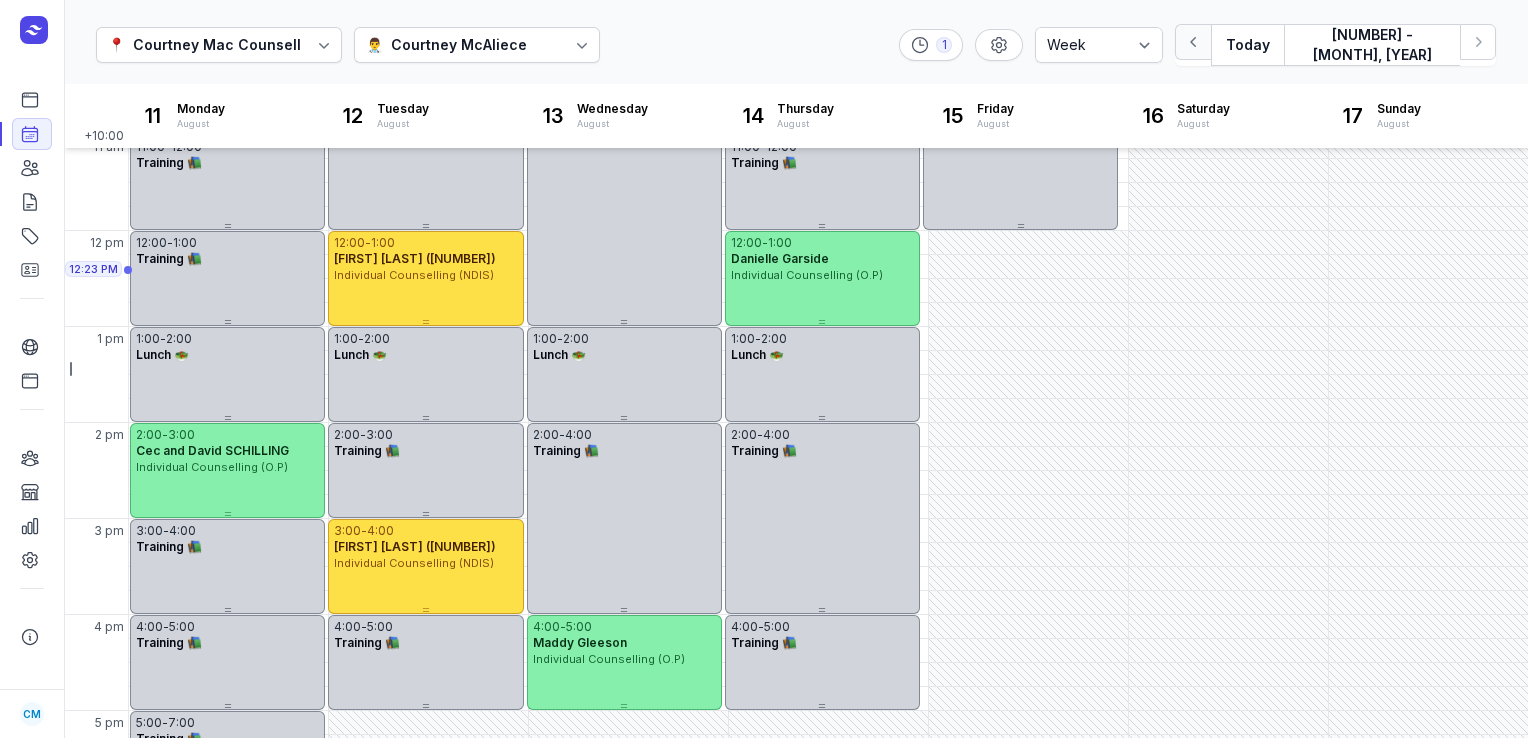 click 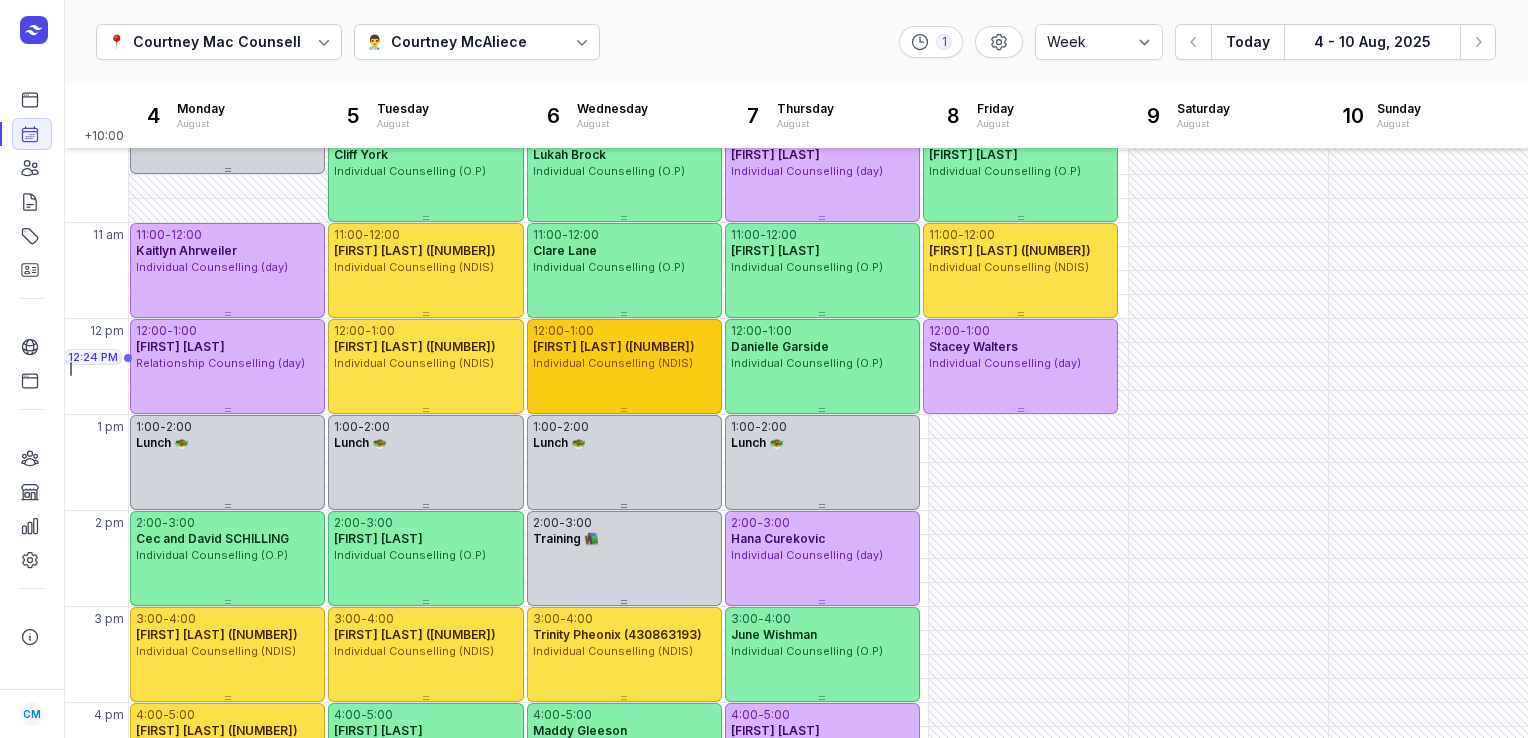 scroll, scrollTop: 232, scrollLeft: 0, axis: vertical 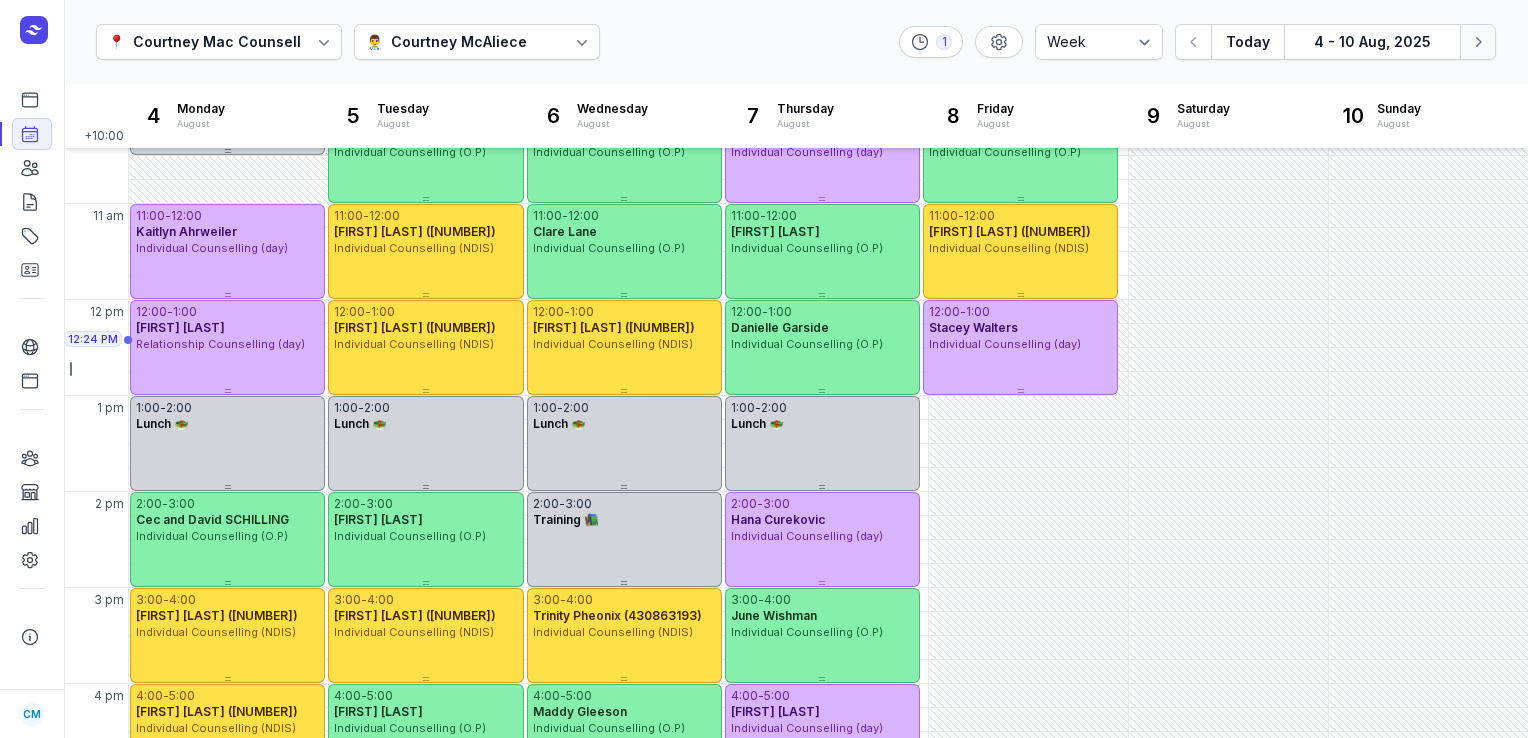 click 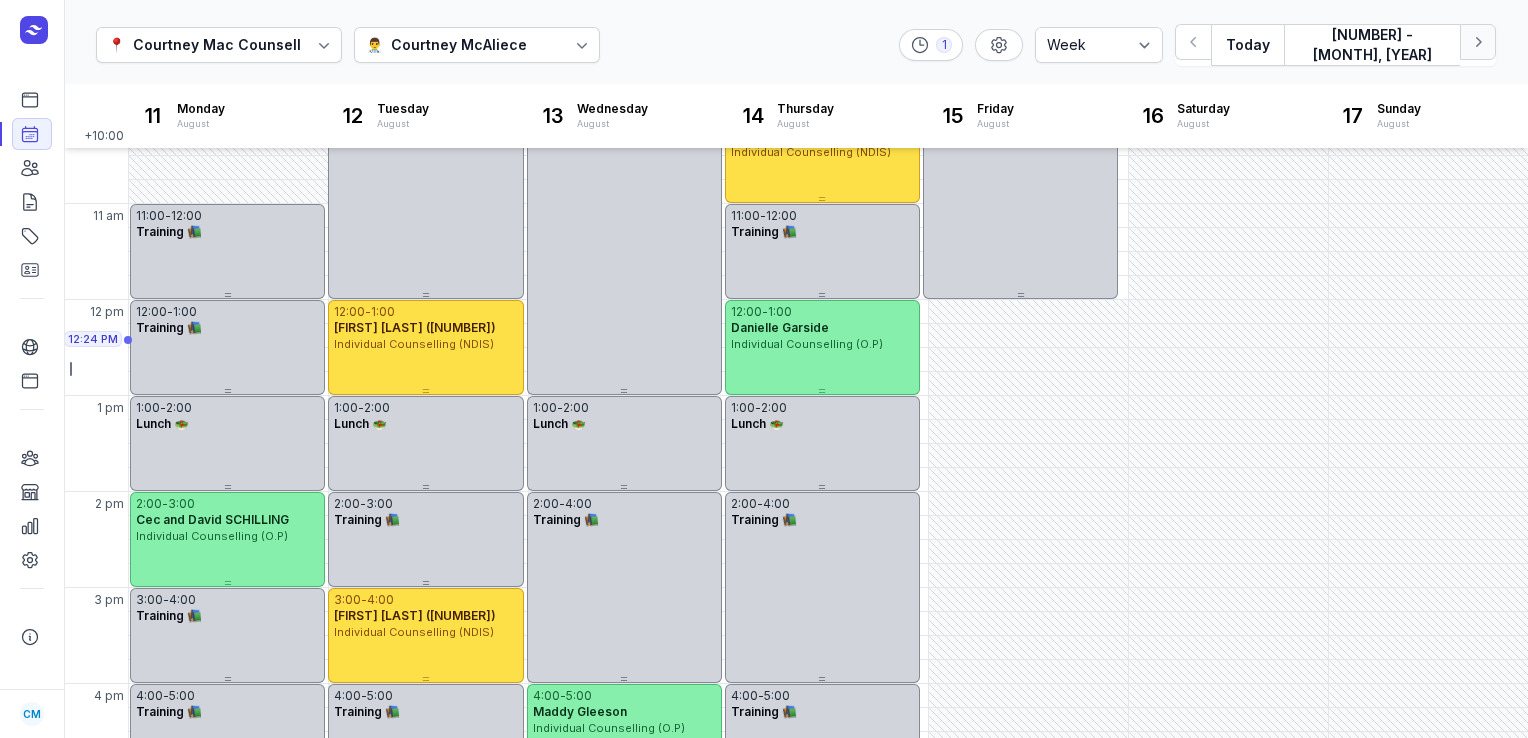 click 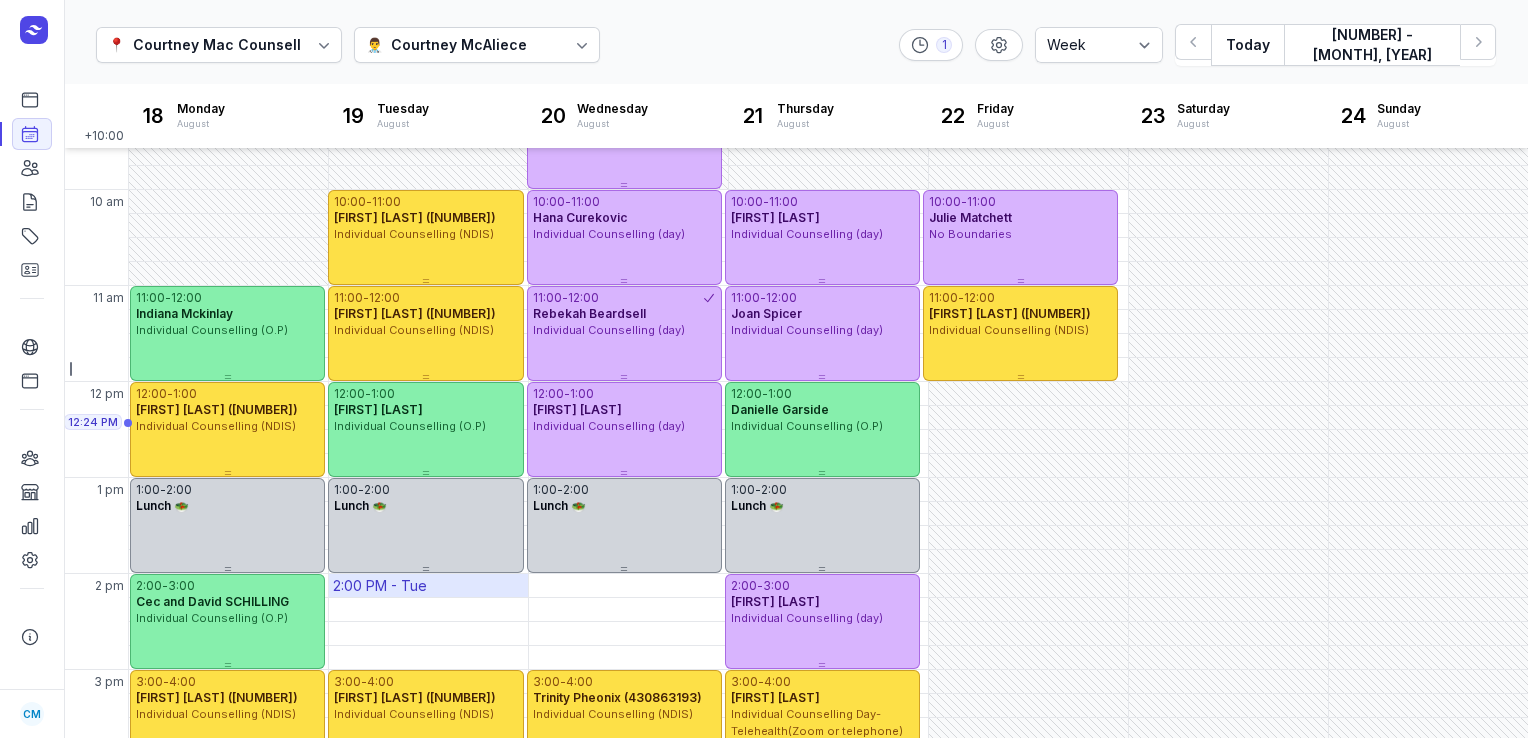 scroll, scrollTop: 144, scrollLeft: 0, axis: vertical 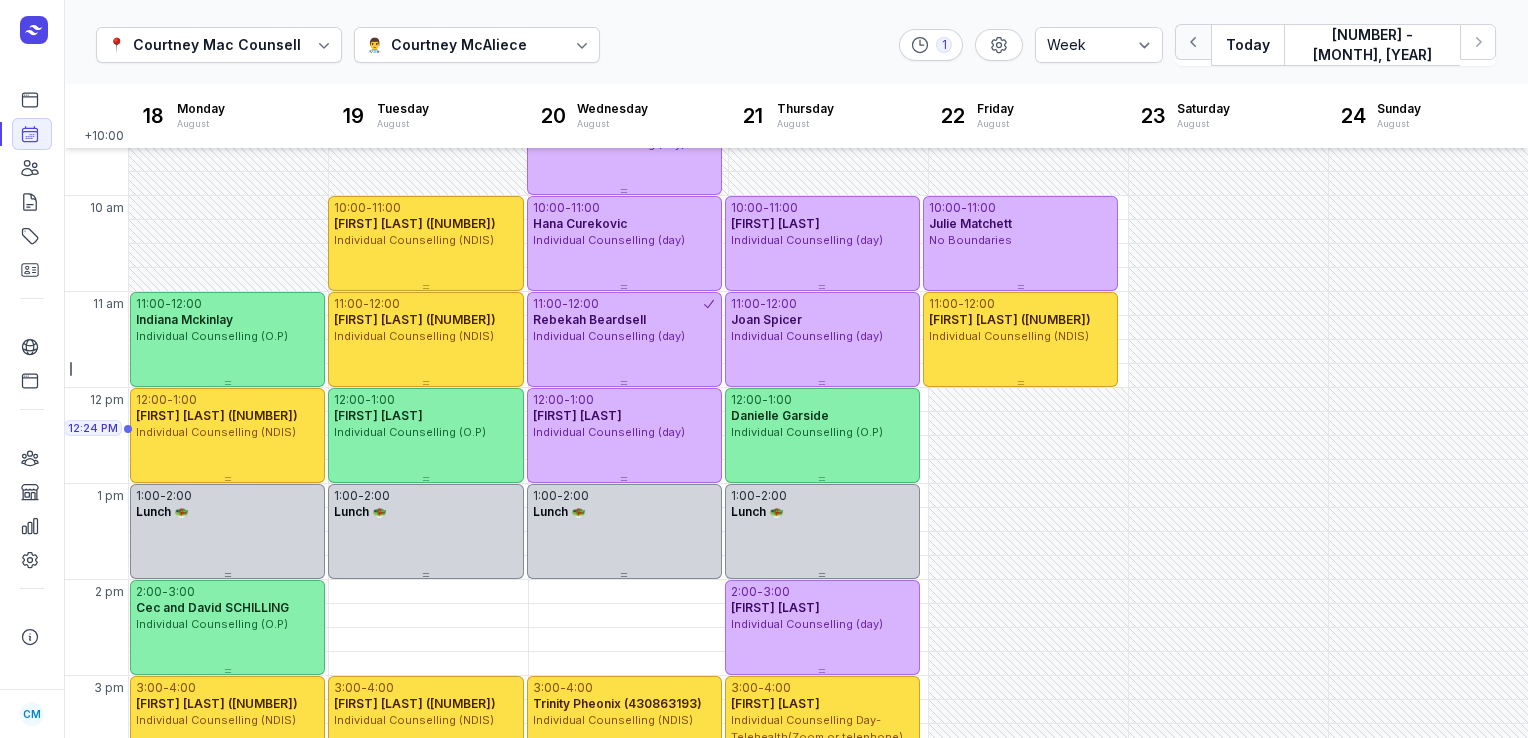 click at bounding box center [1193, 42] 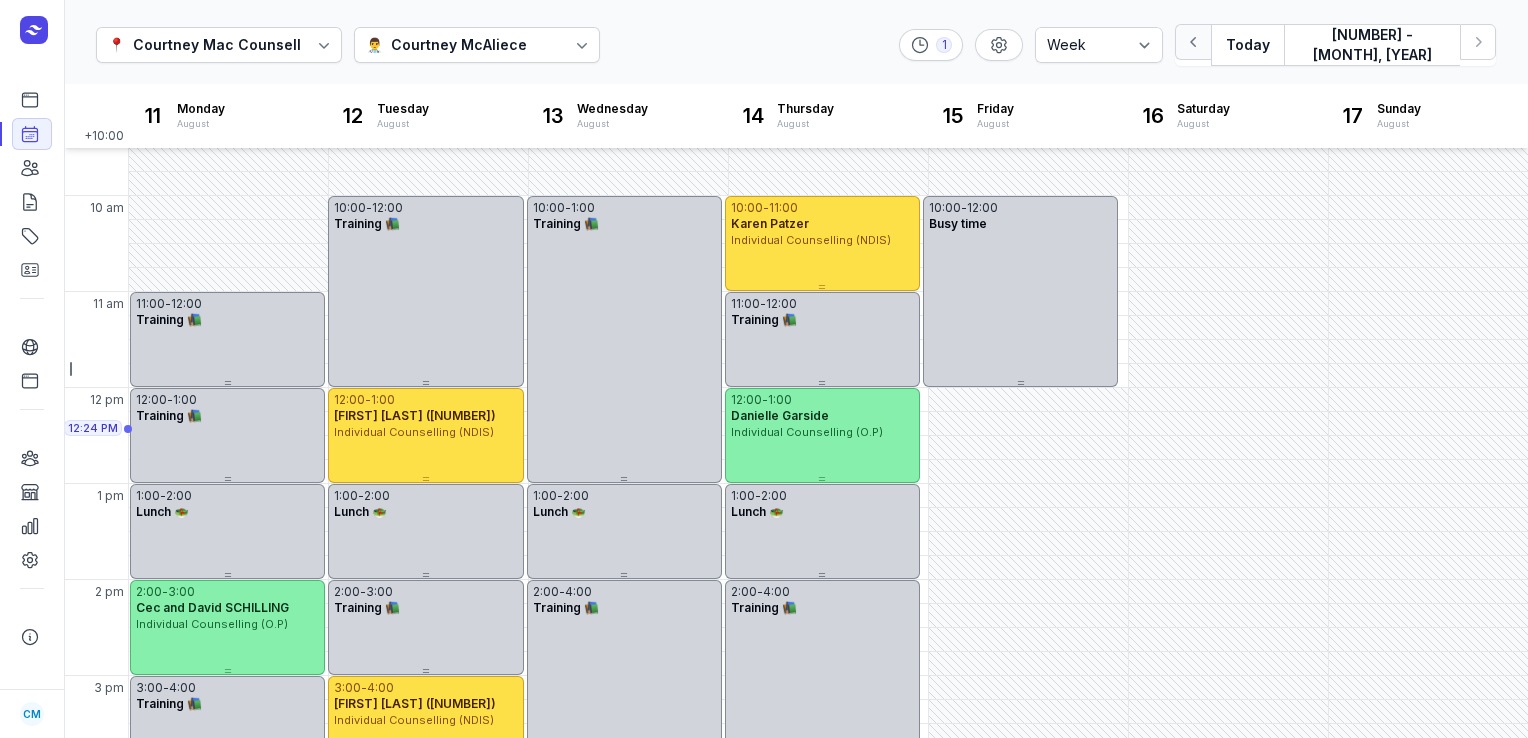 click at bounding box center [1193, 42] 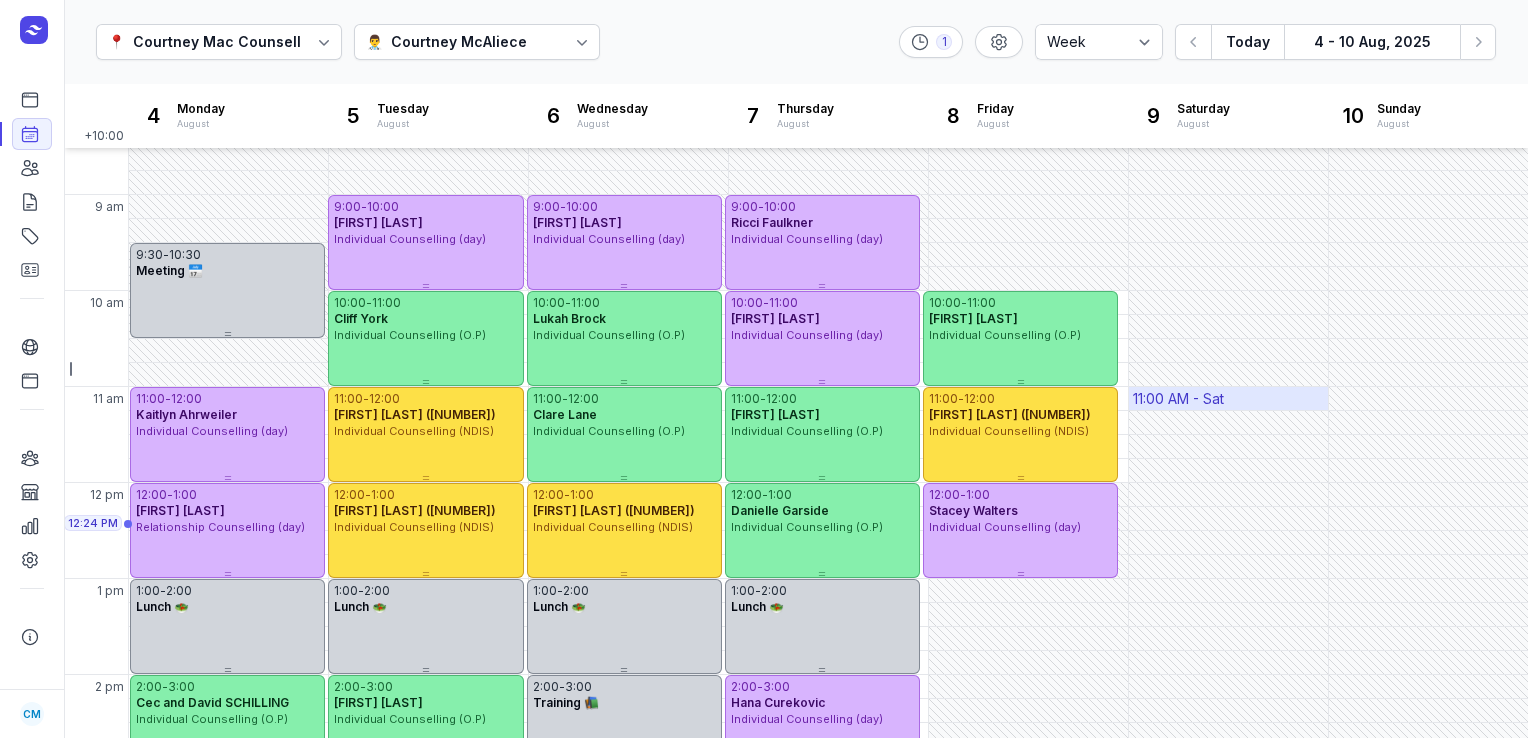 scroll, scrollTop: 48, scrollLeft: 0, axis: vertical 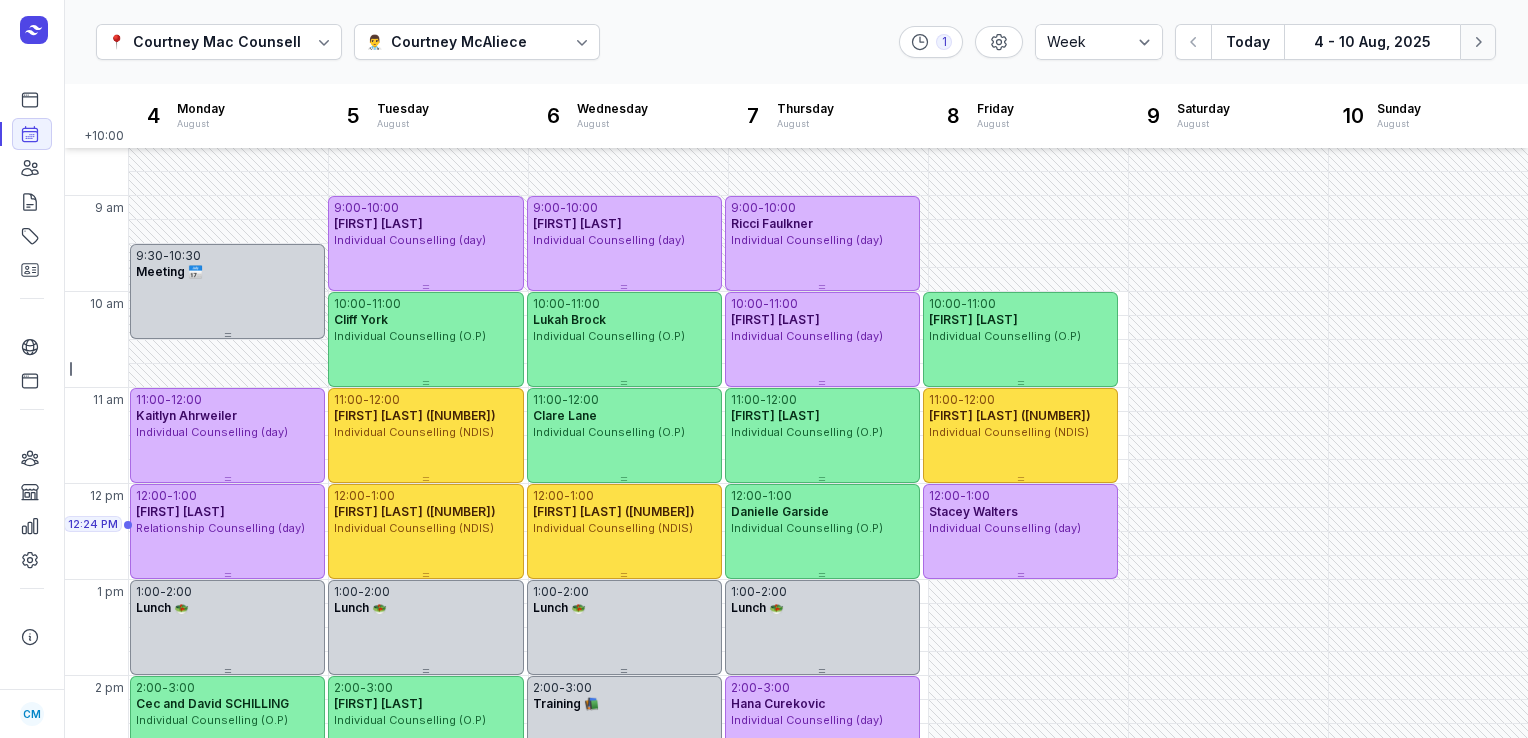 click 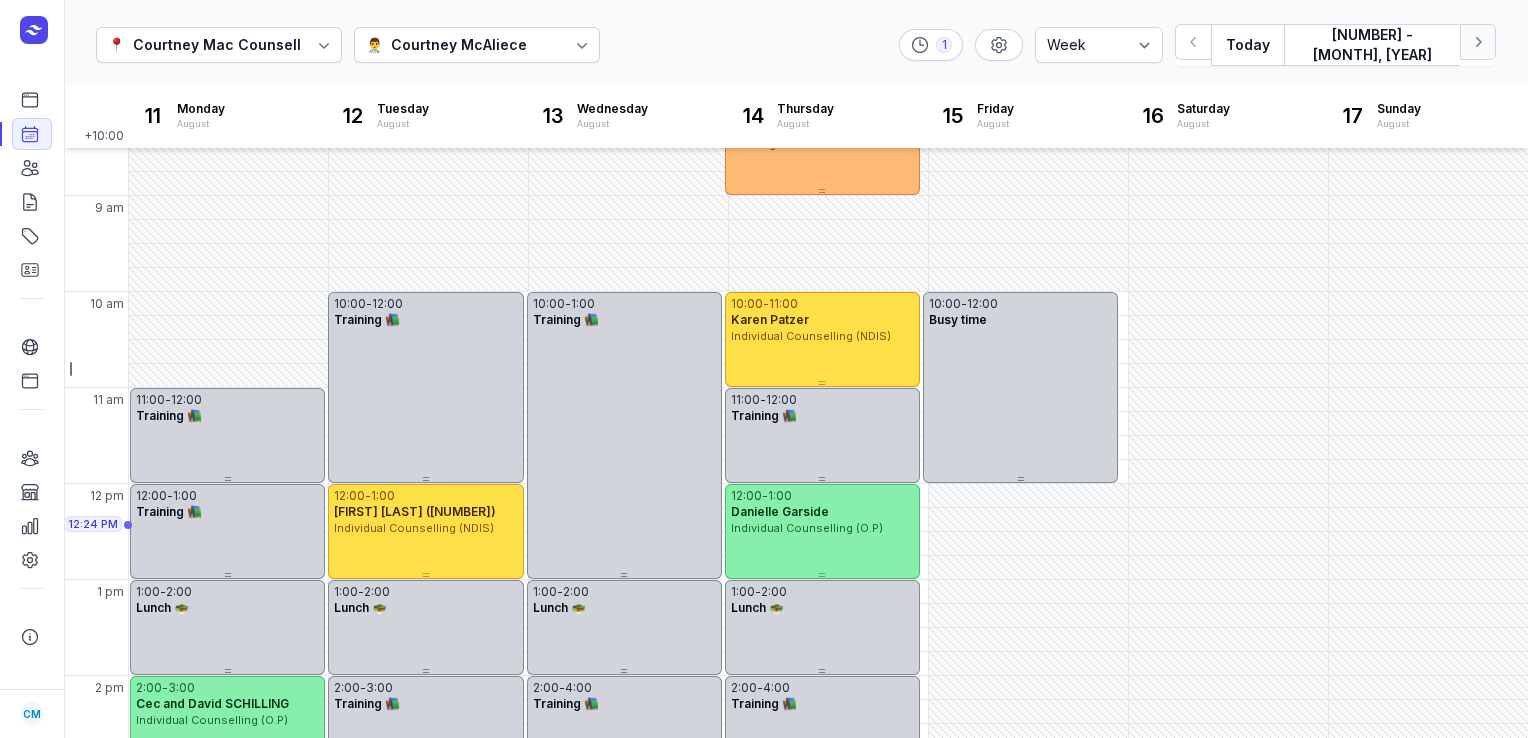 click 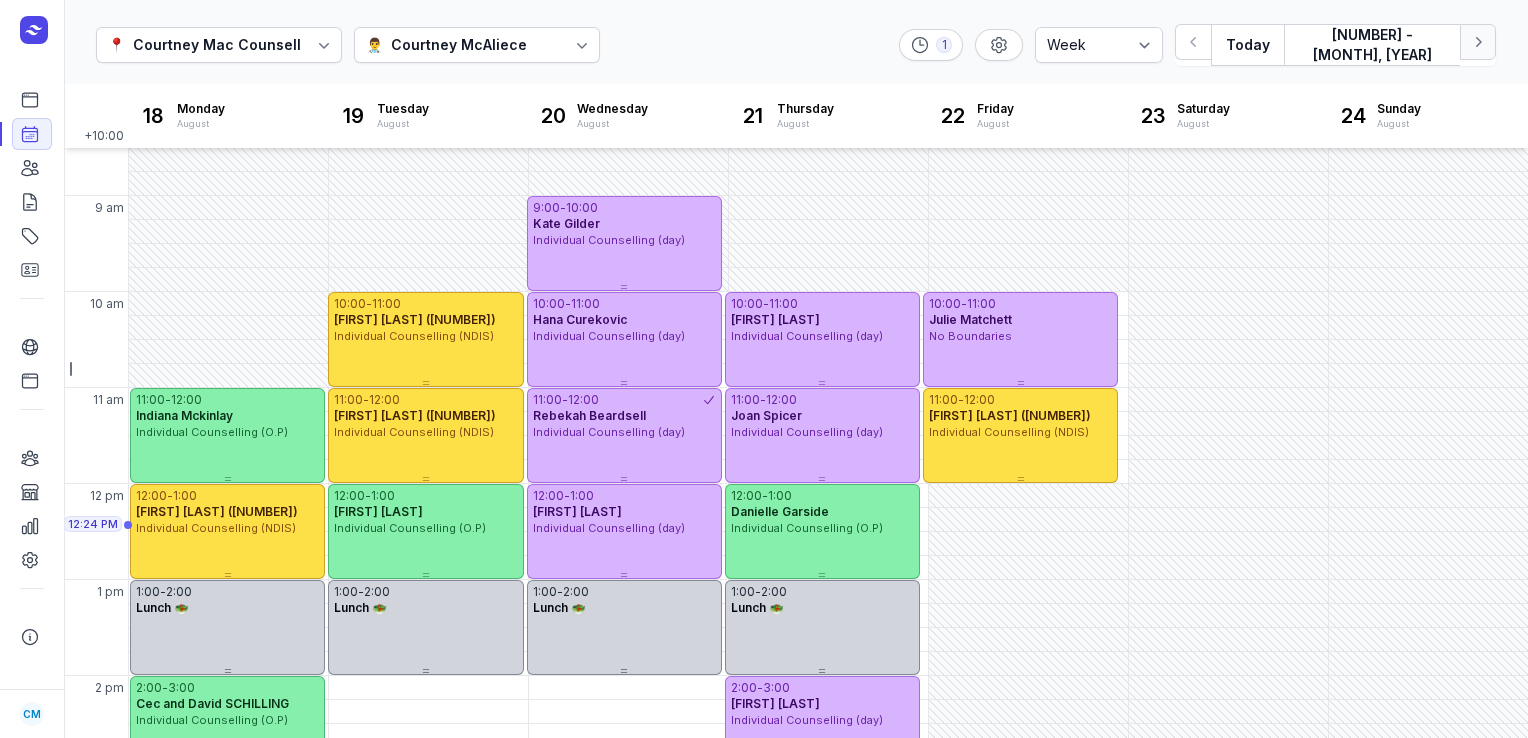 click 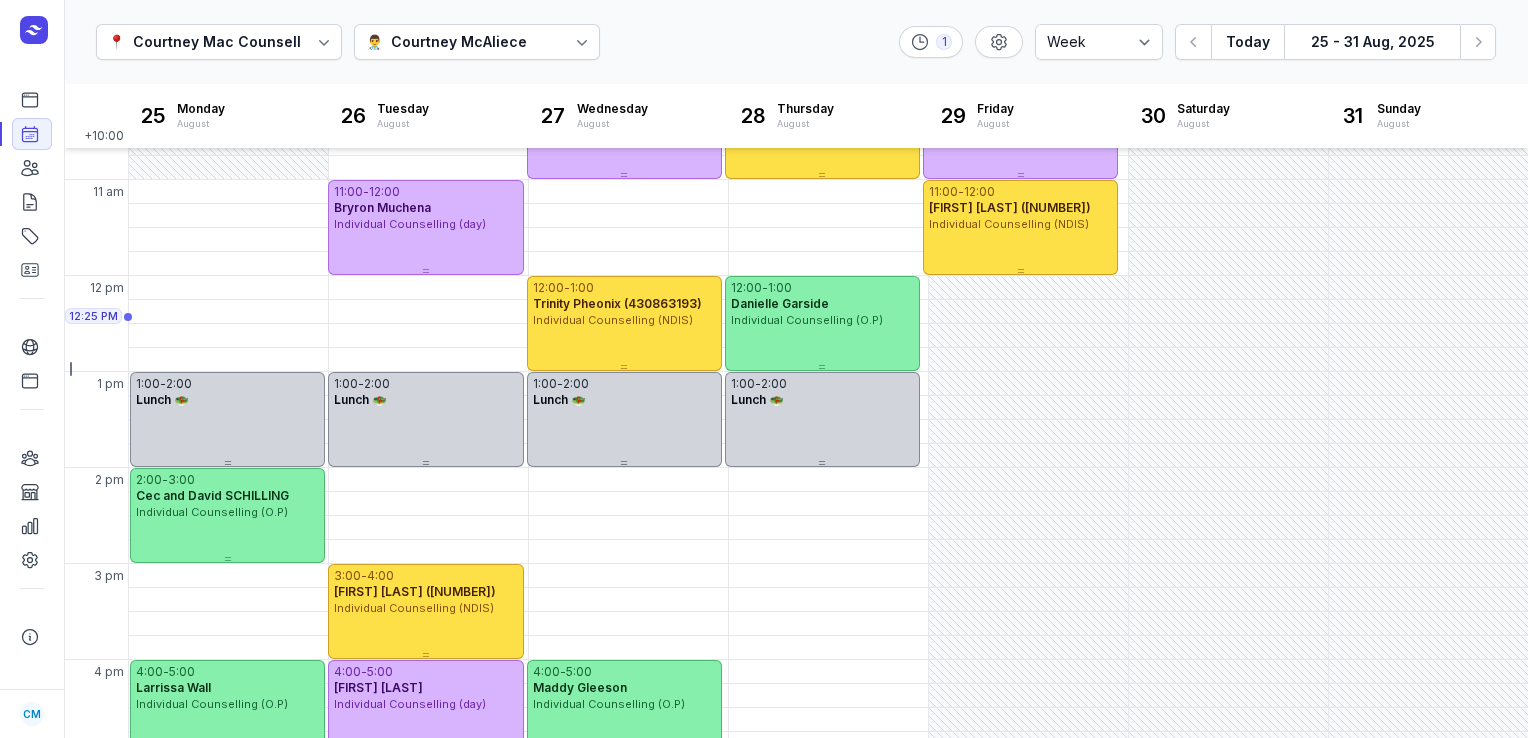 scroll, scrollTop: 256, scrollLeft: 0, axis: vertical 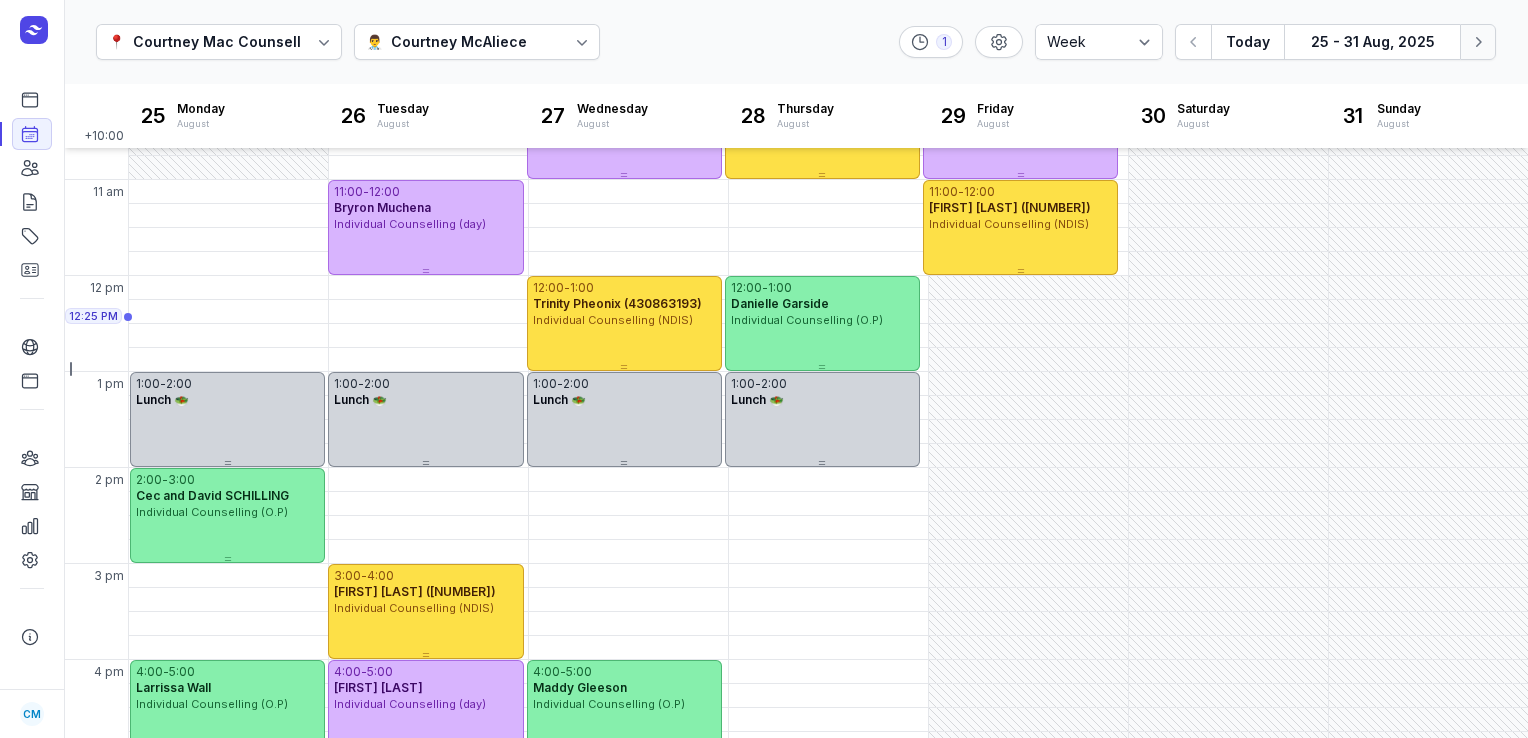 click 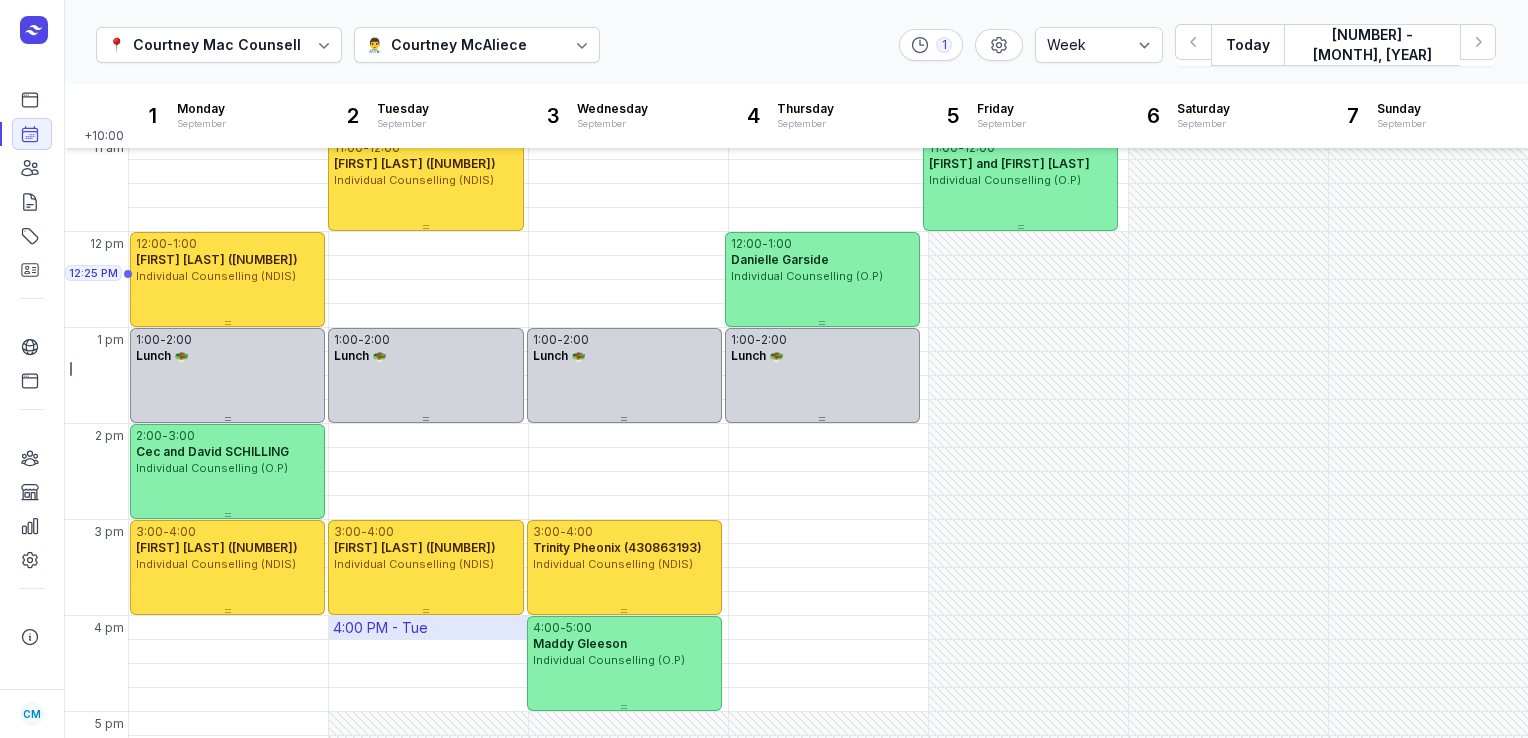 scroll, scrollTop: 182, scrollLeft: 0, axis: vertical 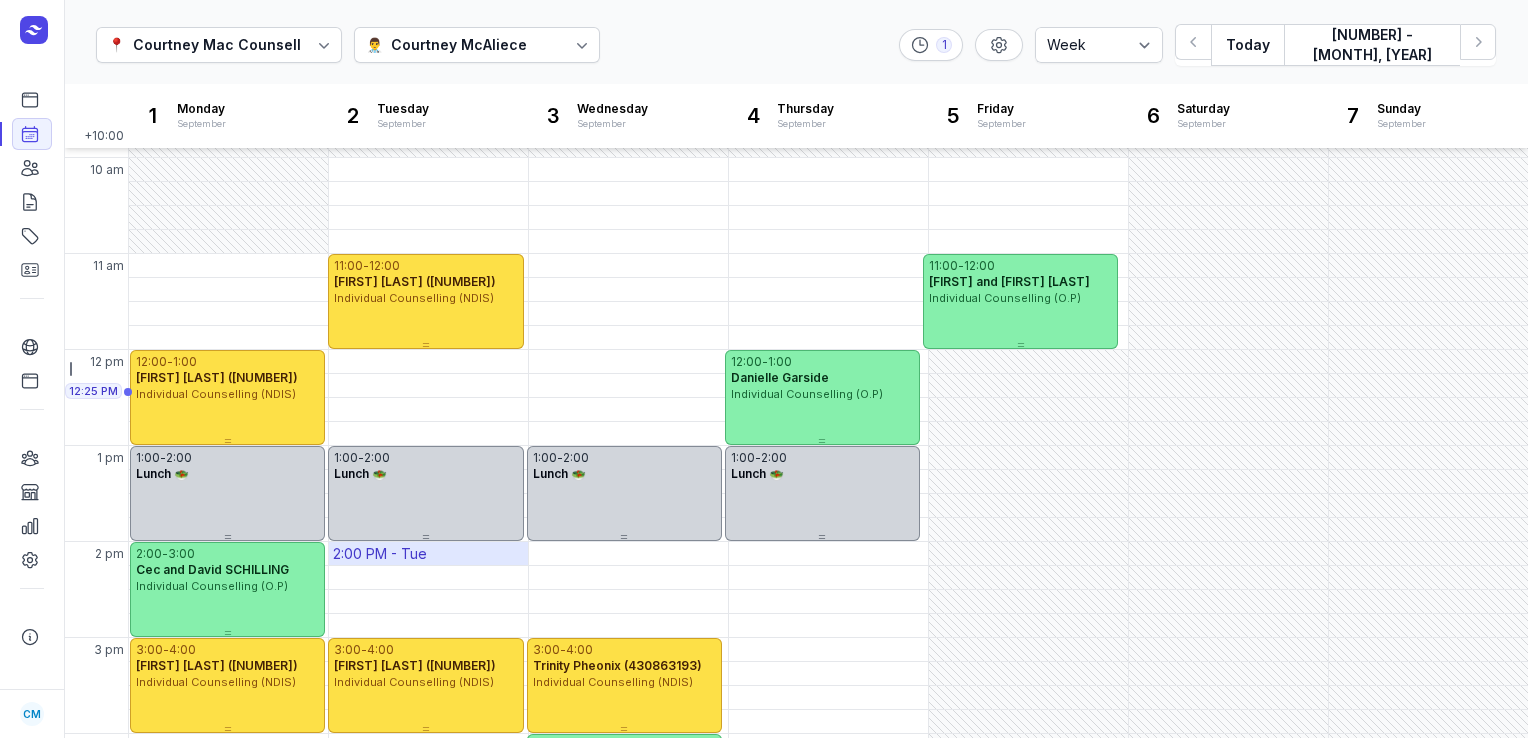 click on "2:00 PM - Tue" at bounding box center [380, 554] 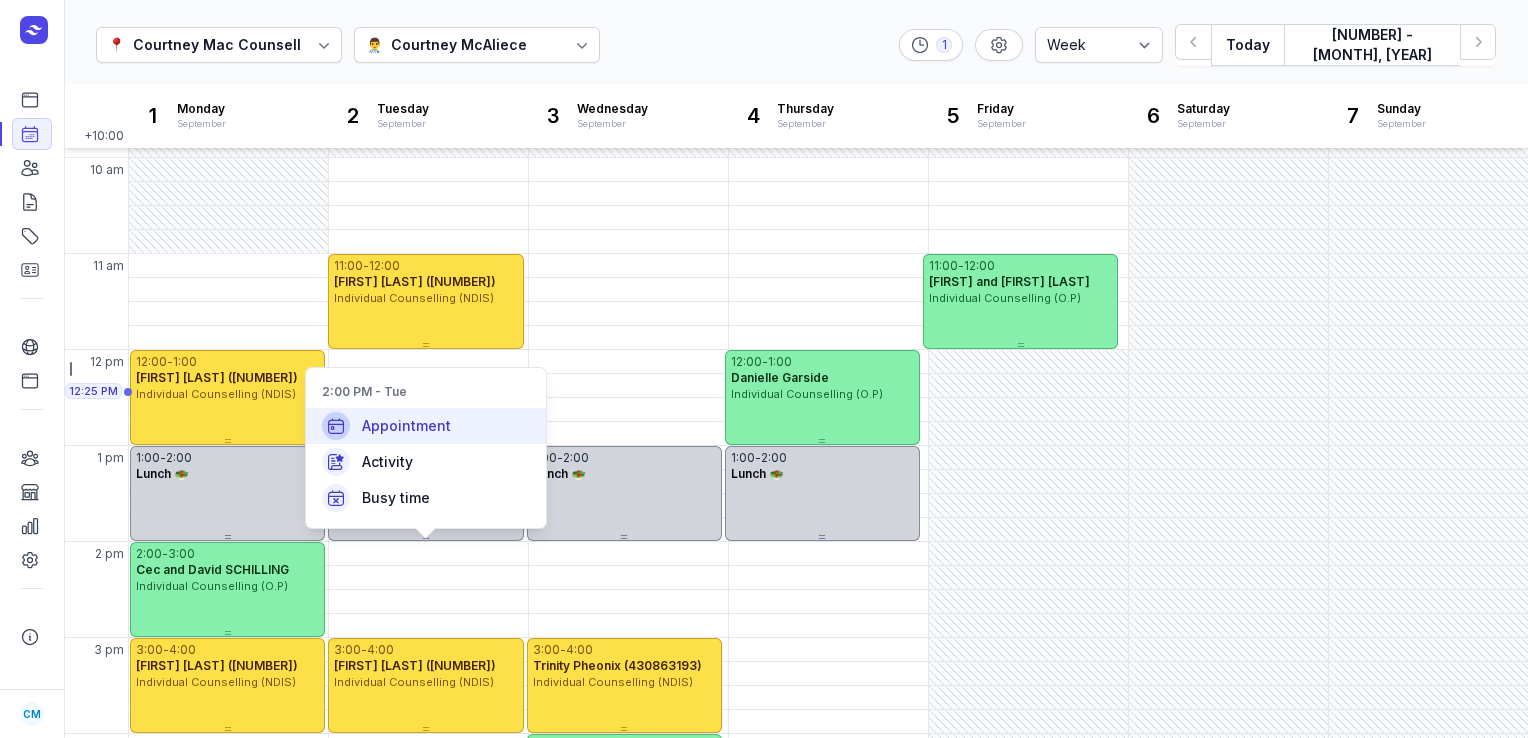 click on "Appointment" at bounding box center [426, 426] 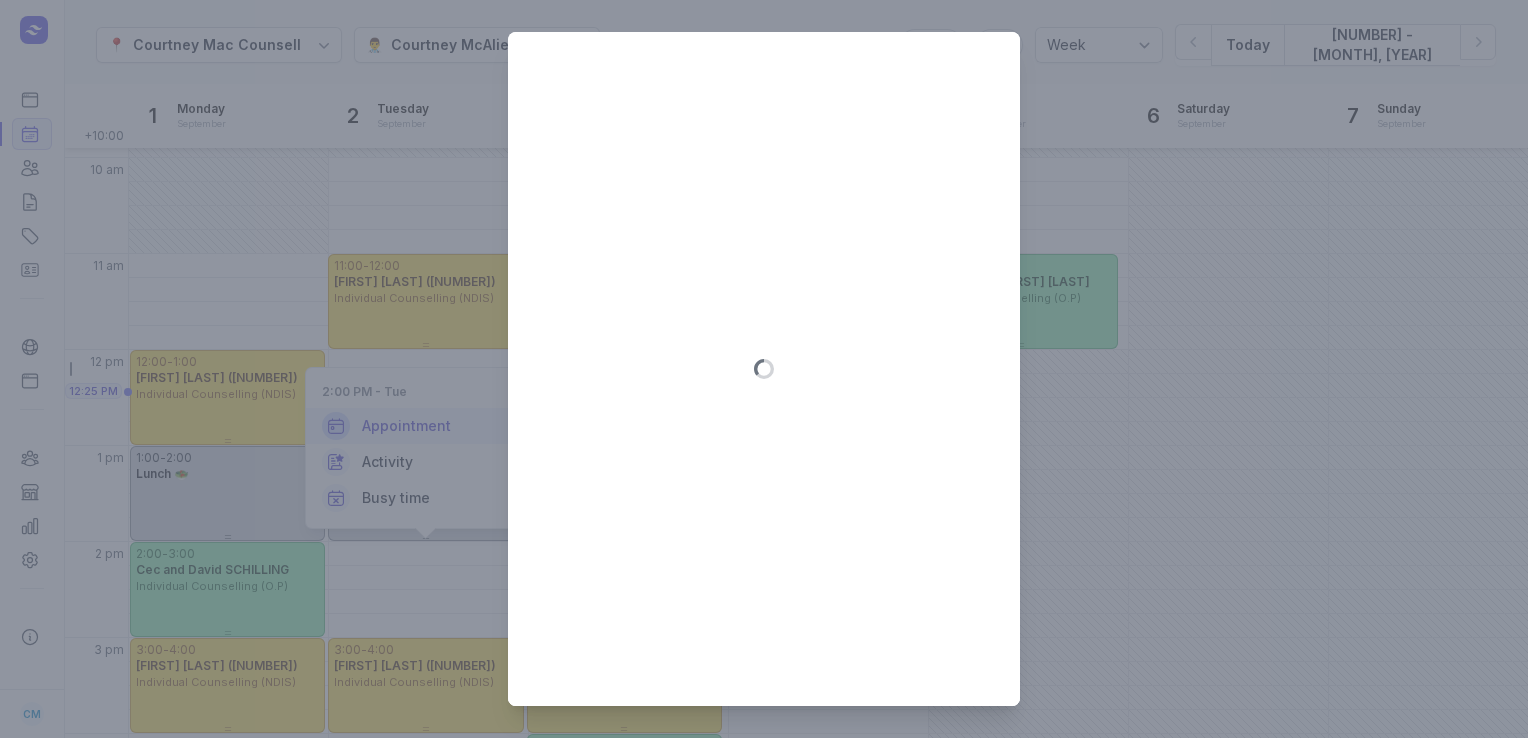 type on "[YEAR]-[MONTH]-[DAY]" 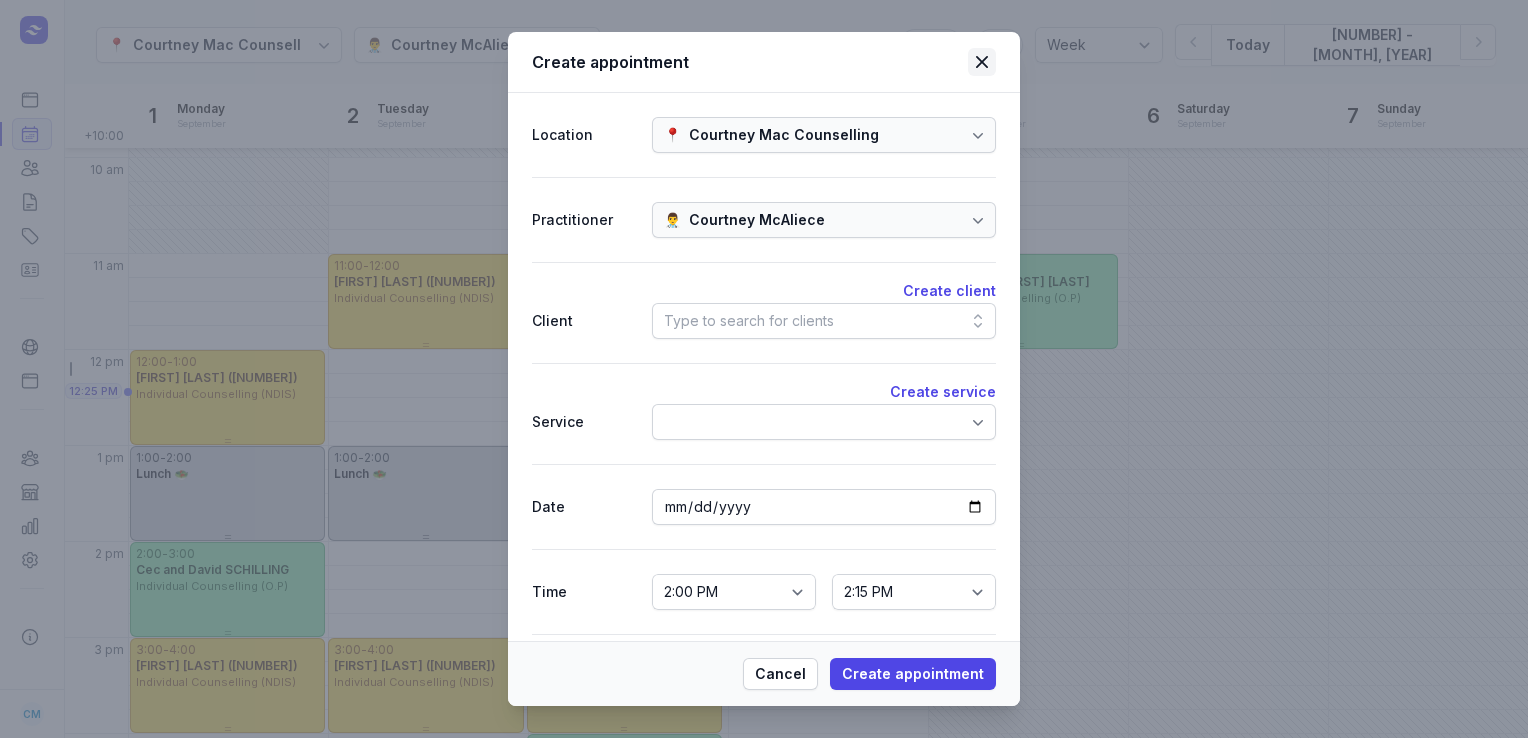 click 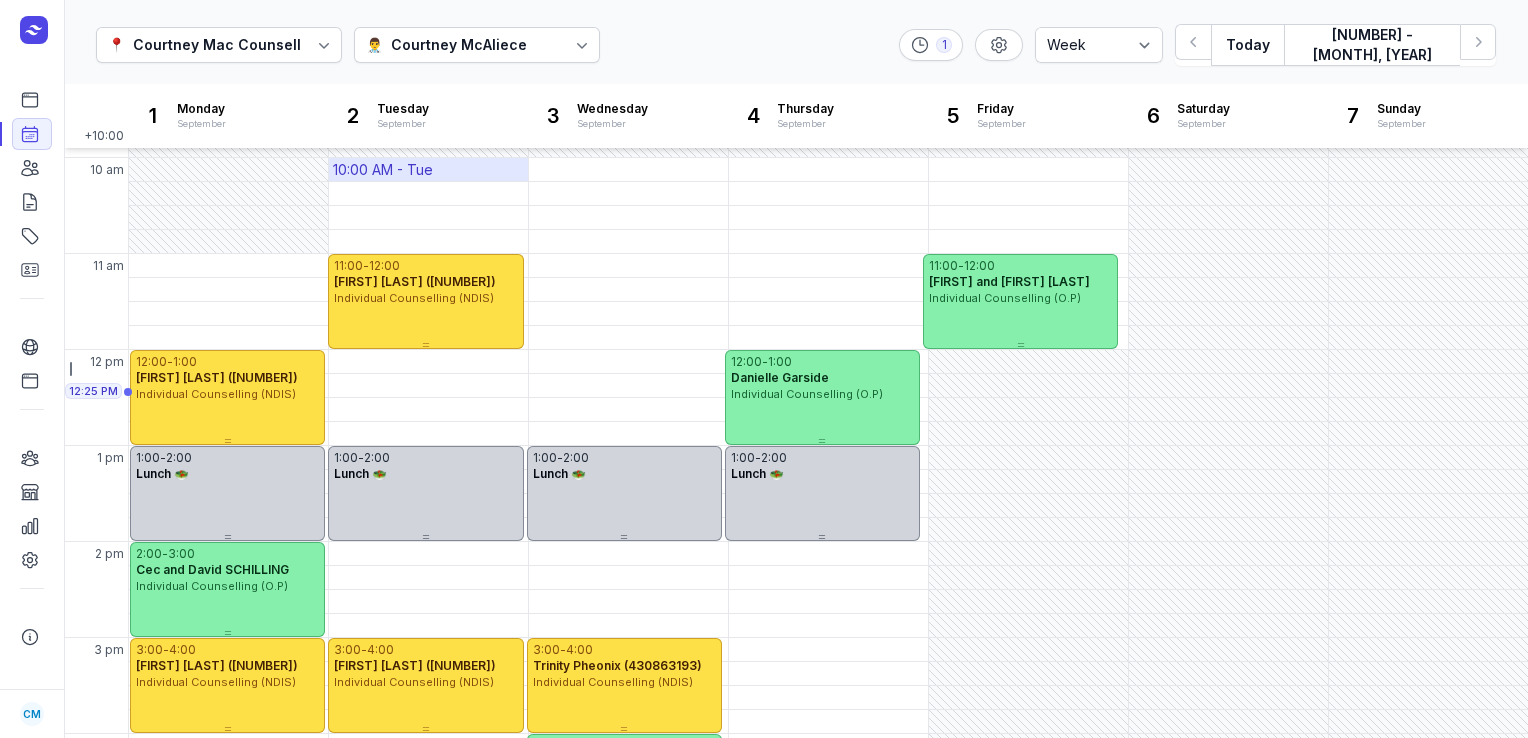 click on "10:00 AM - Tue" at bounding box center (428, 169) 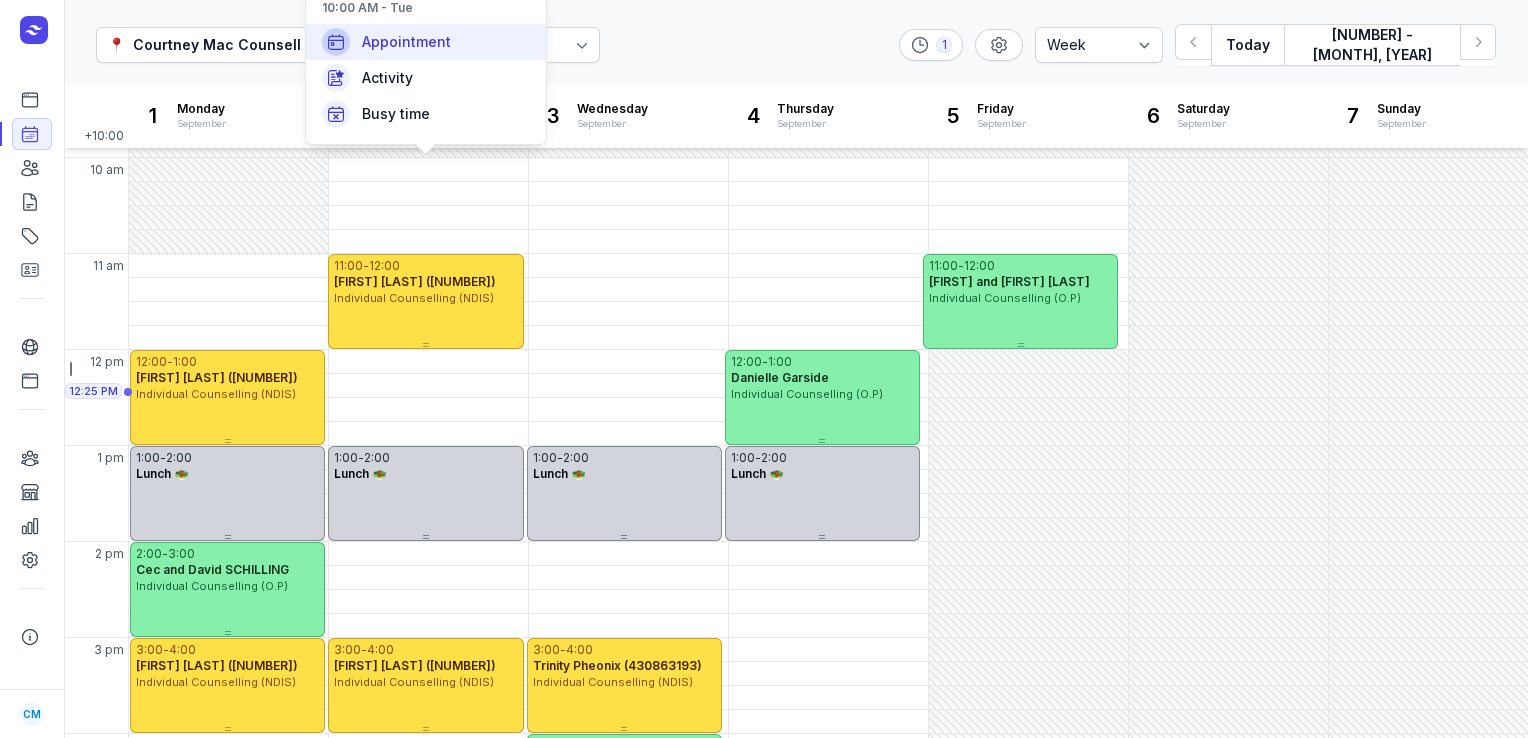 click on "Appointment" at bounding box center (426, 42) 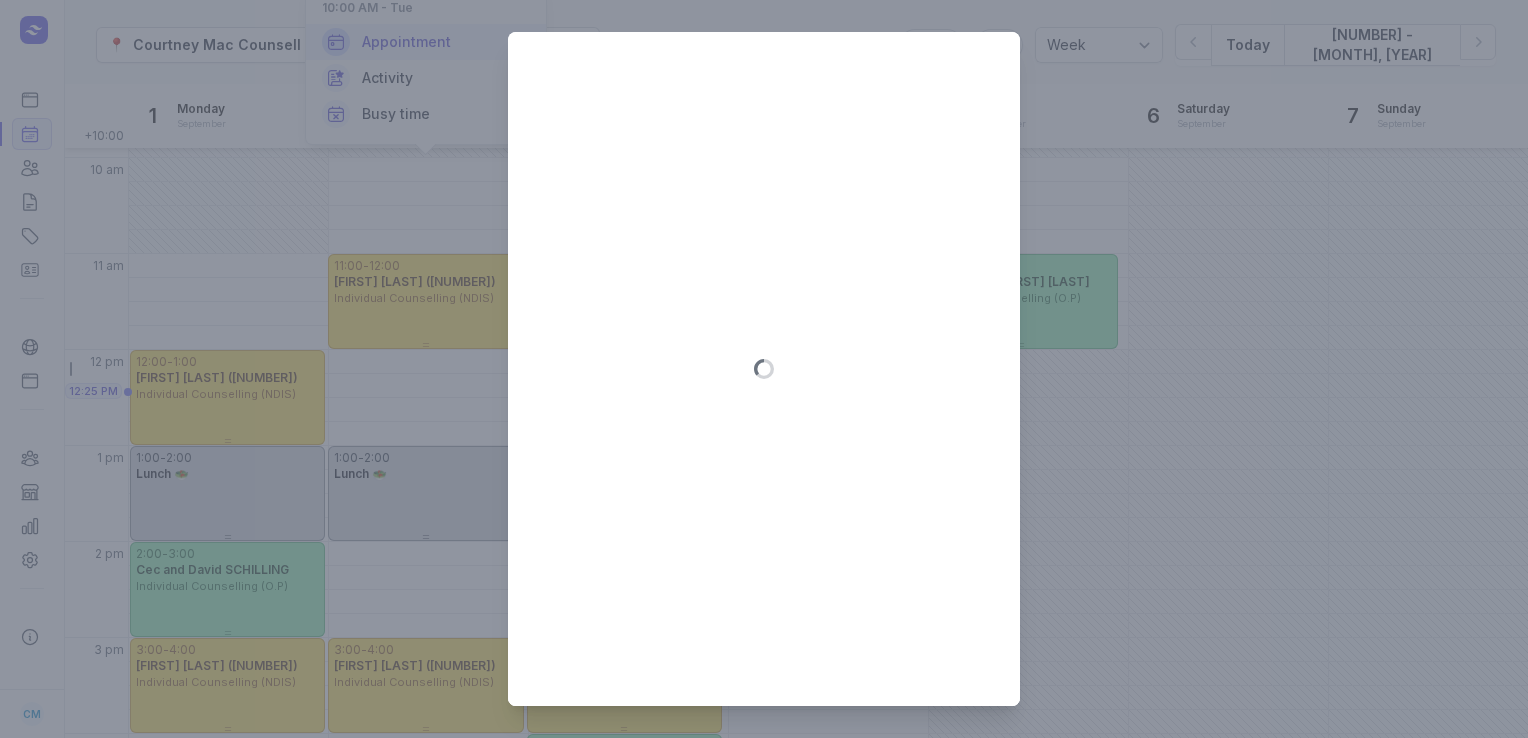 type on "[YEAR]-[MONTH]-[DAY]" 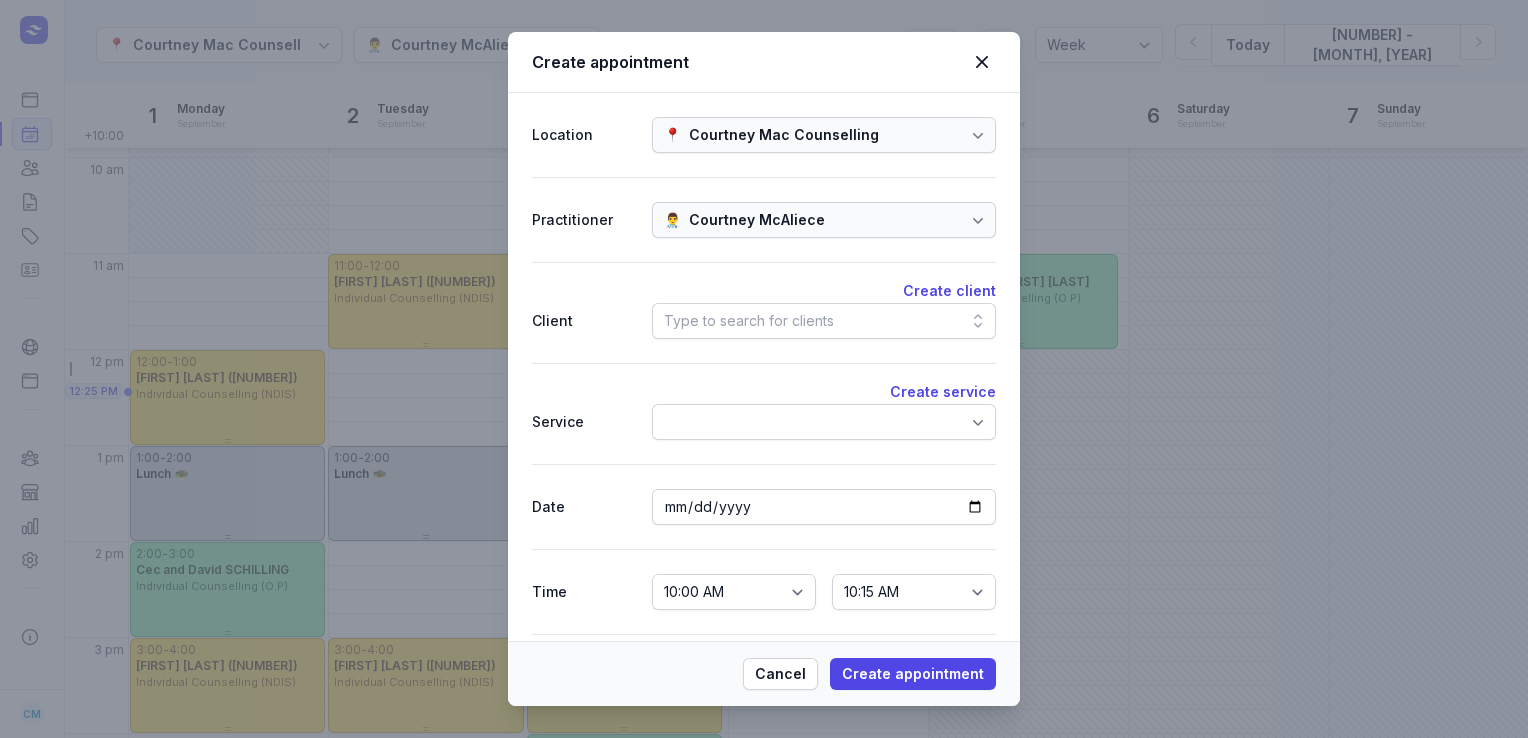 click on "Type to search for clients" 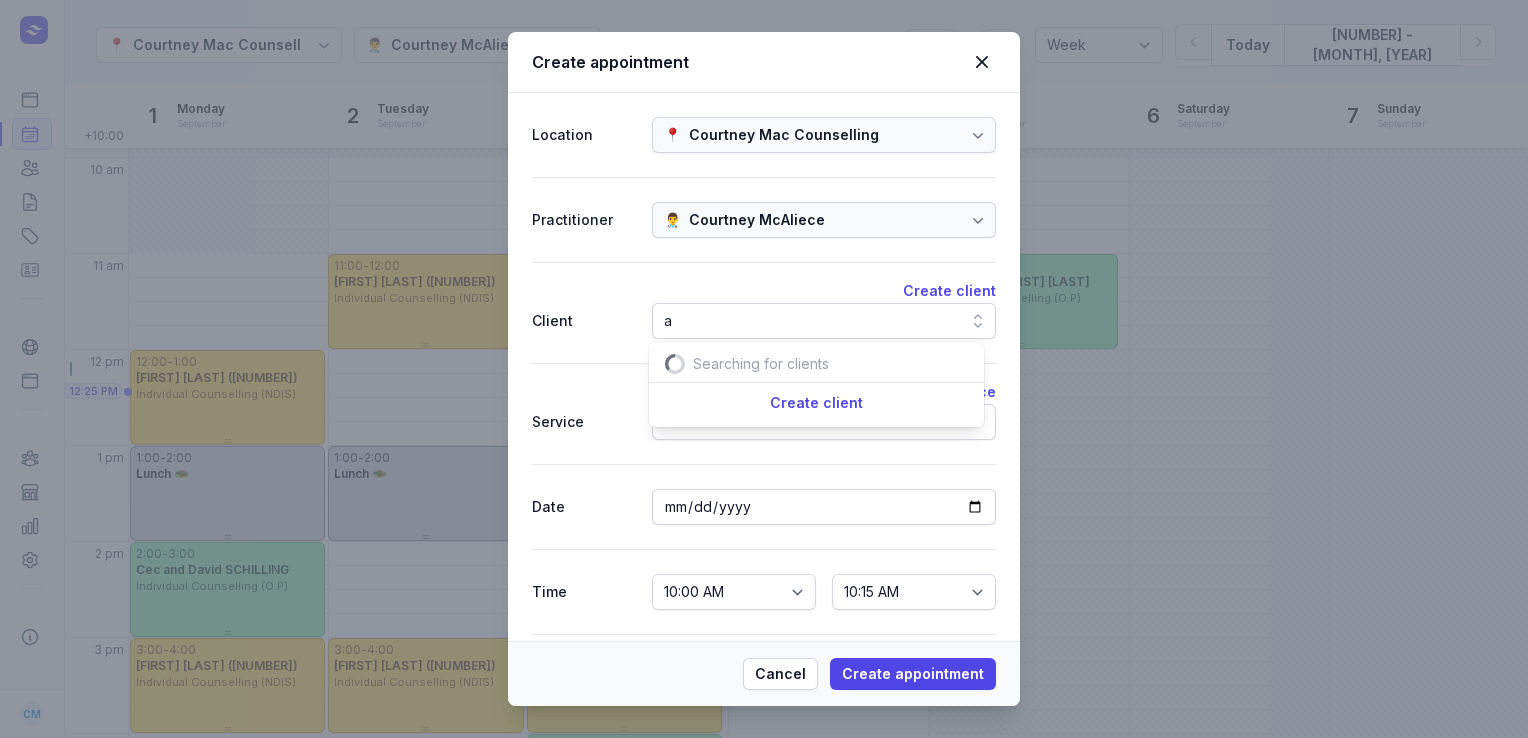 scroll, scrollTop: 0, scrollLeft: 14, axis: horizontal 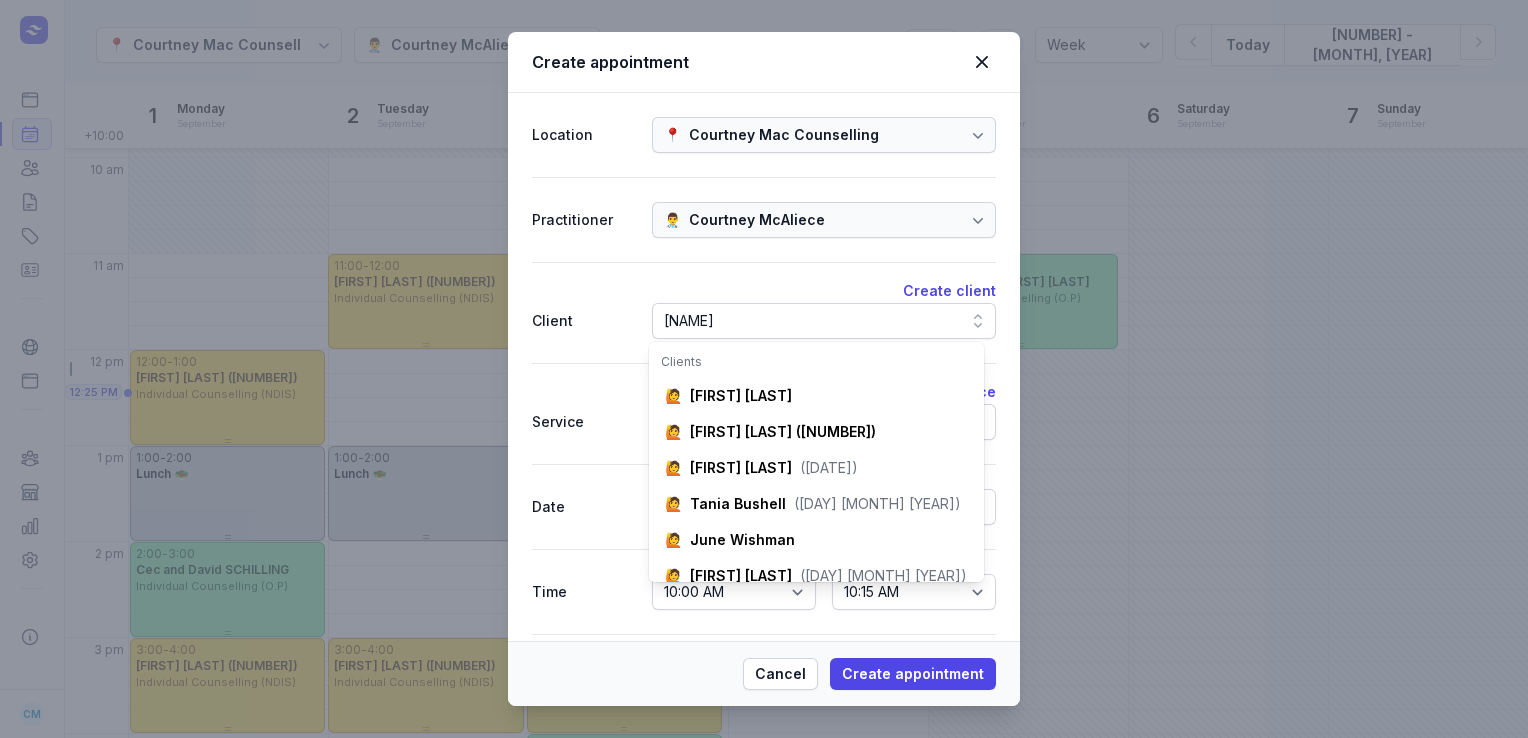 type on "a" 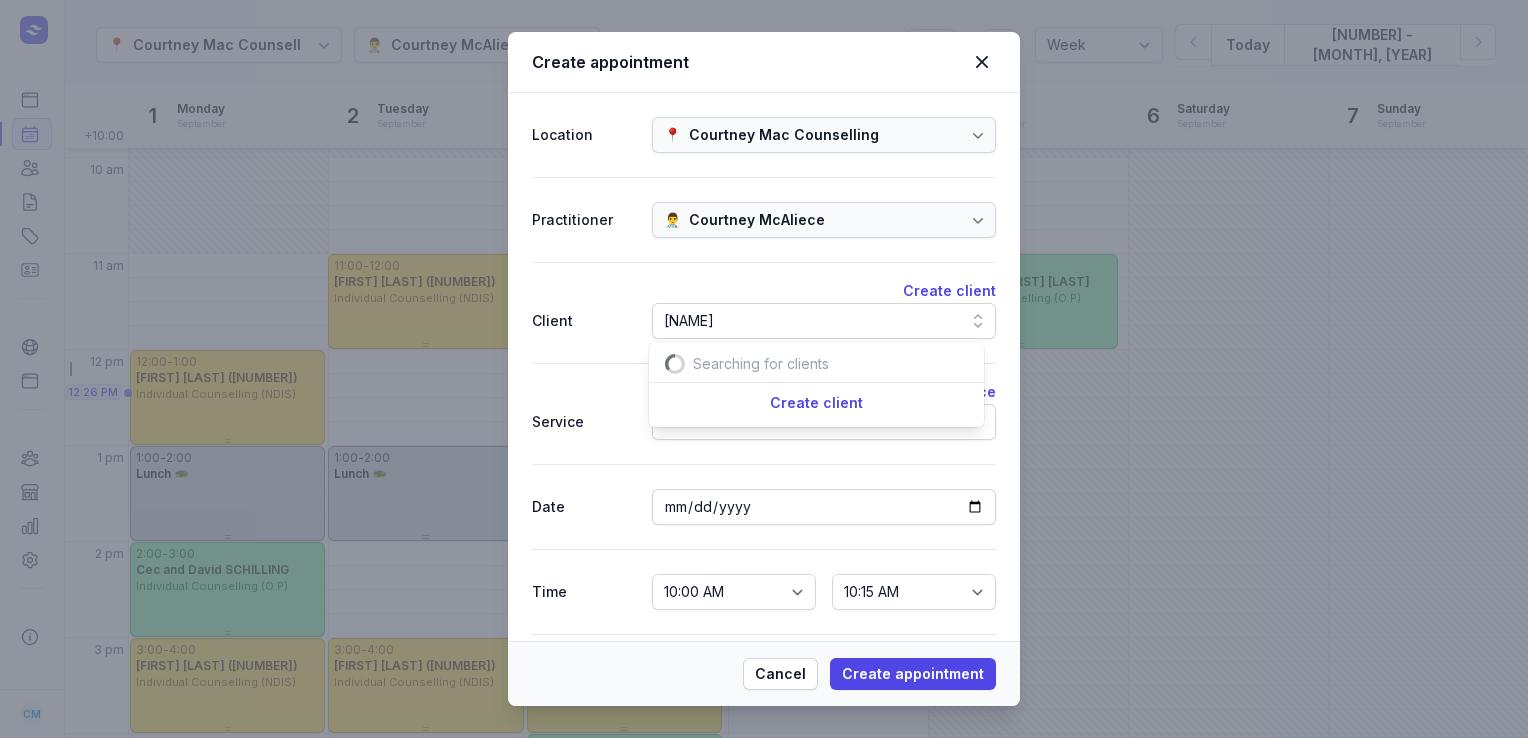 scroll, scrollTop: 0, scrollLeft: 0, axis: both 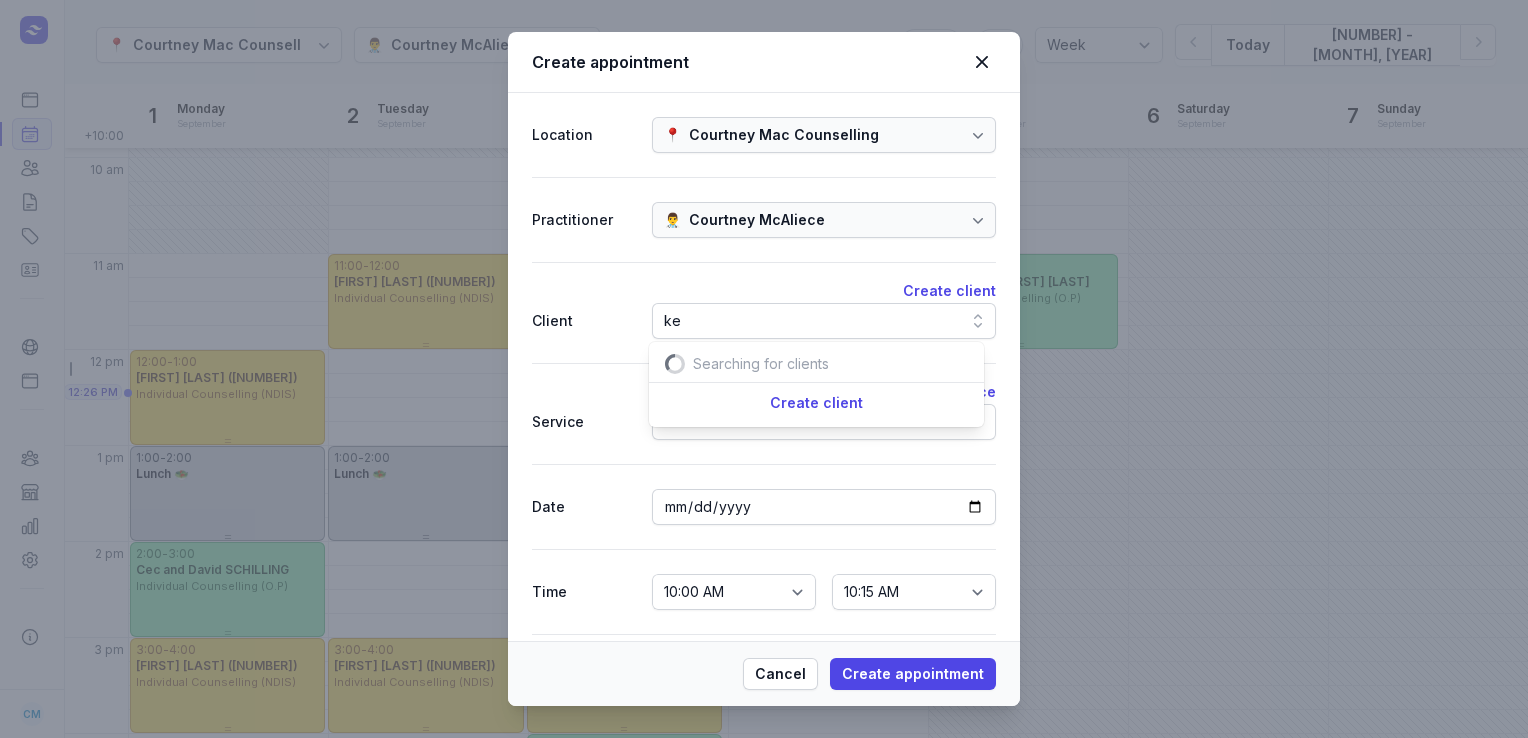 type on "[NAME]" 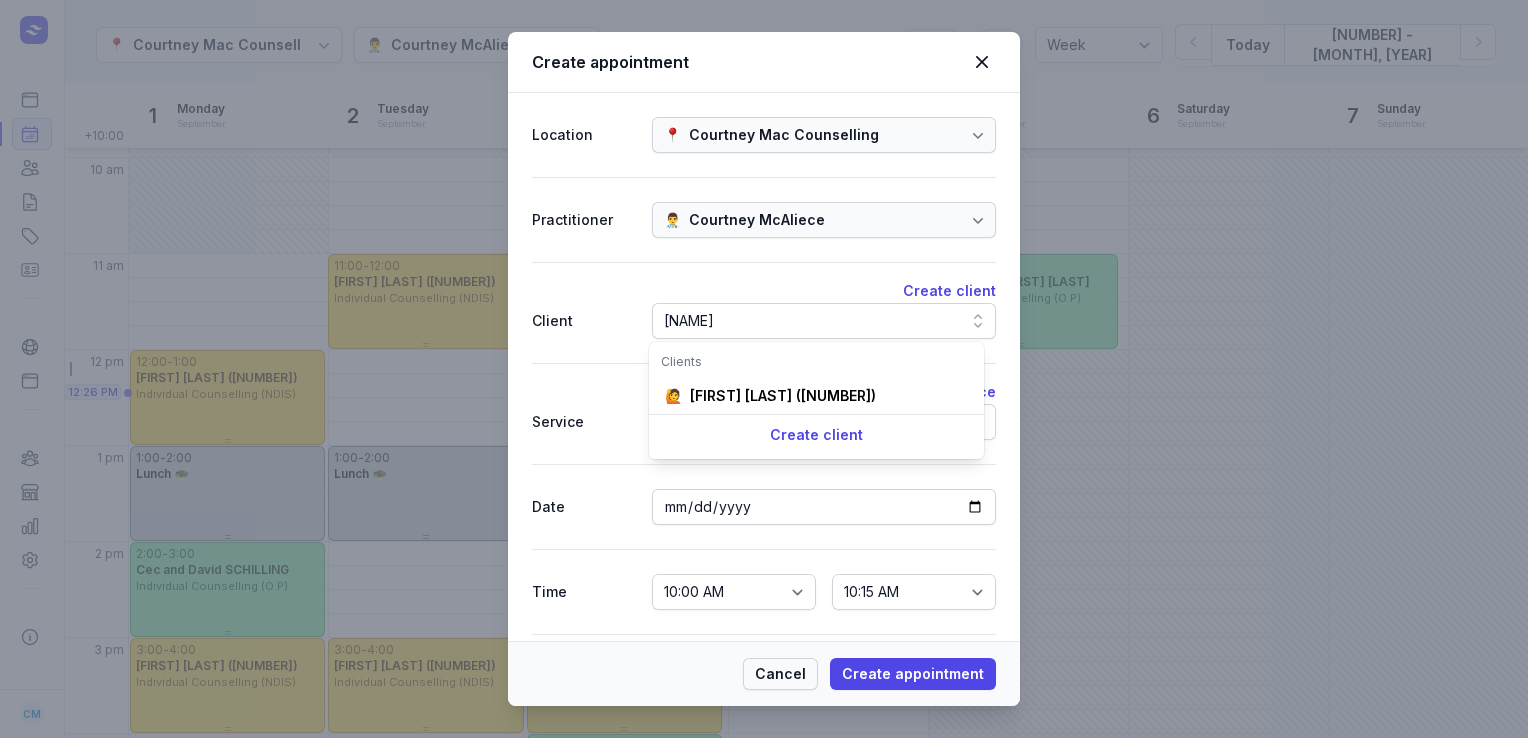type 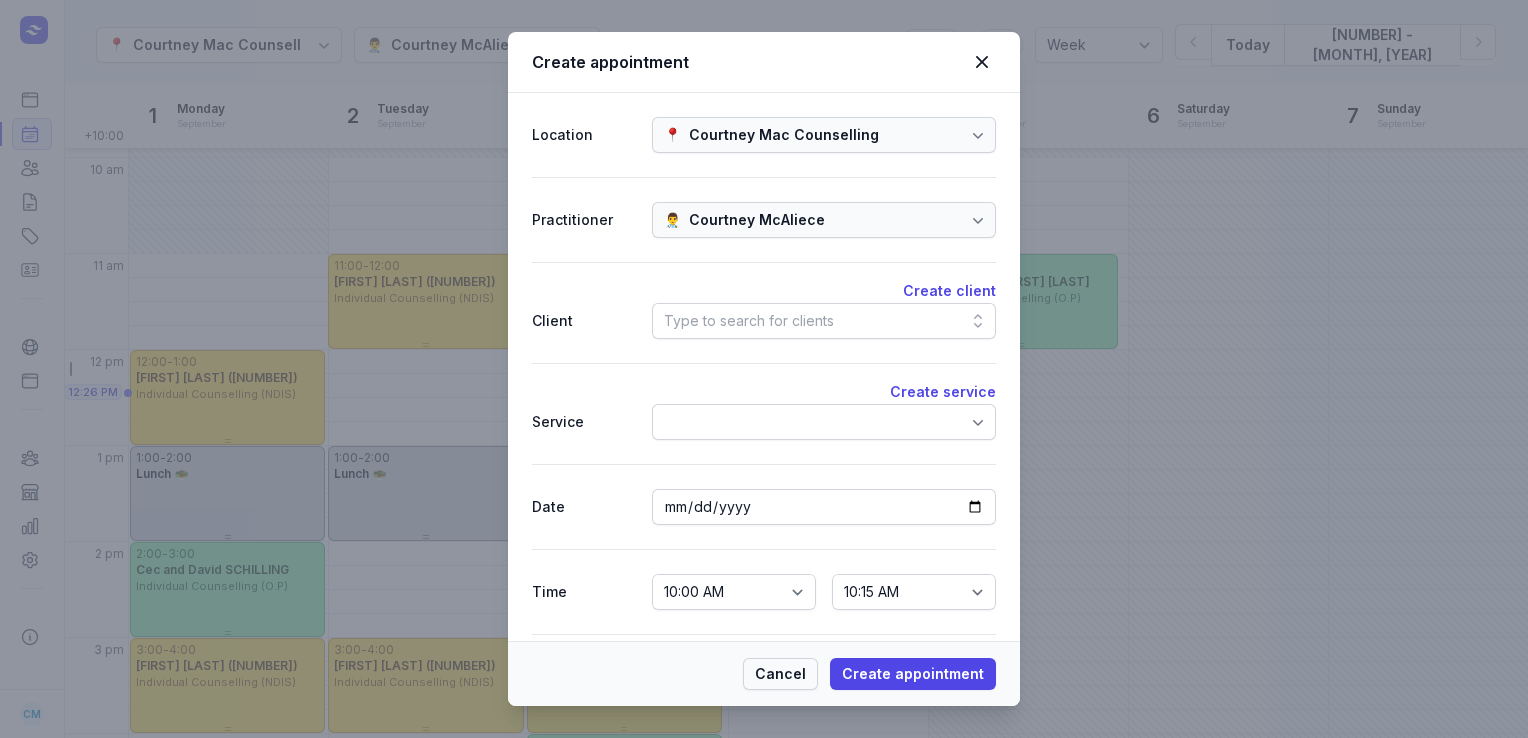 scroll, scrollTop: 0, scrollLeft: 0, axis: both 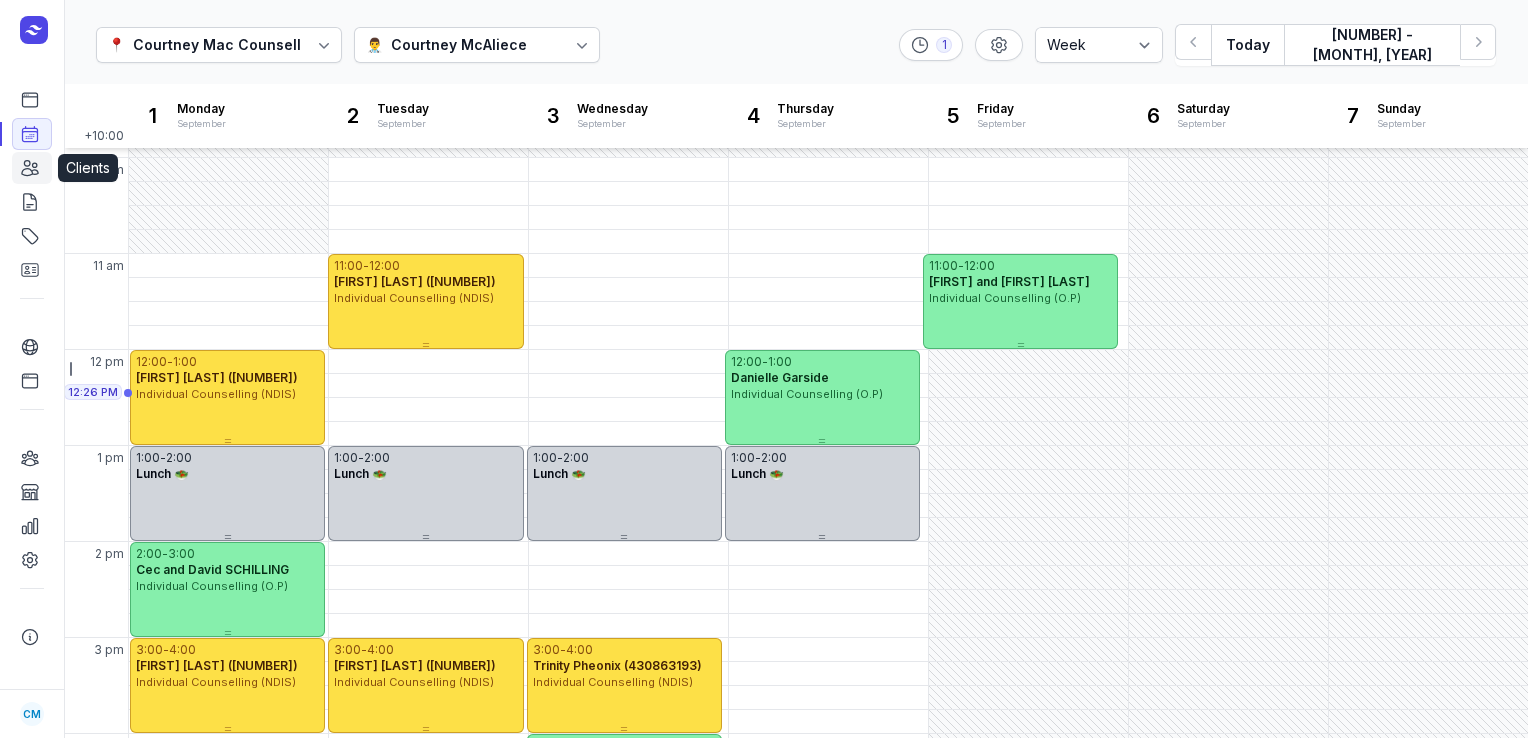 click 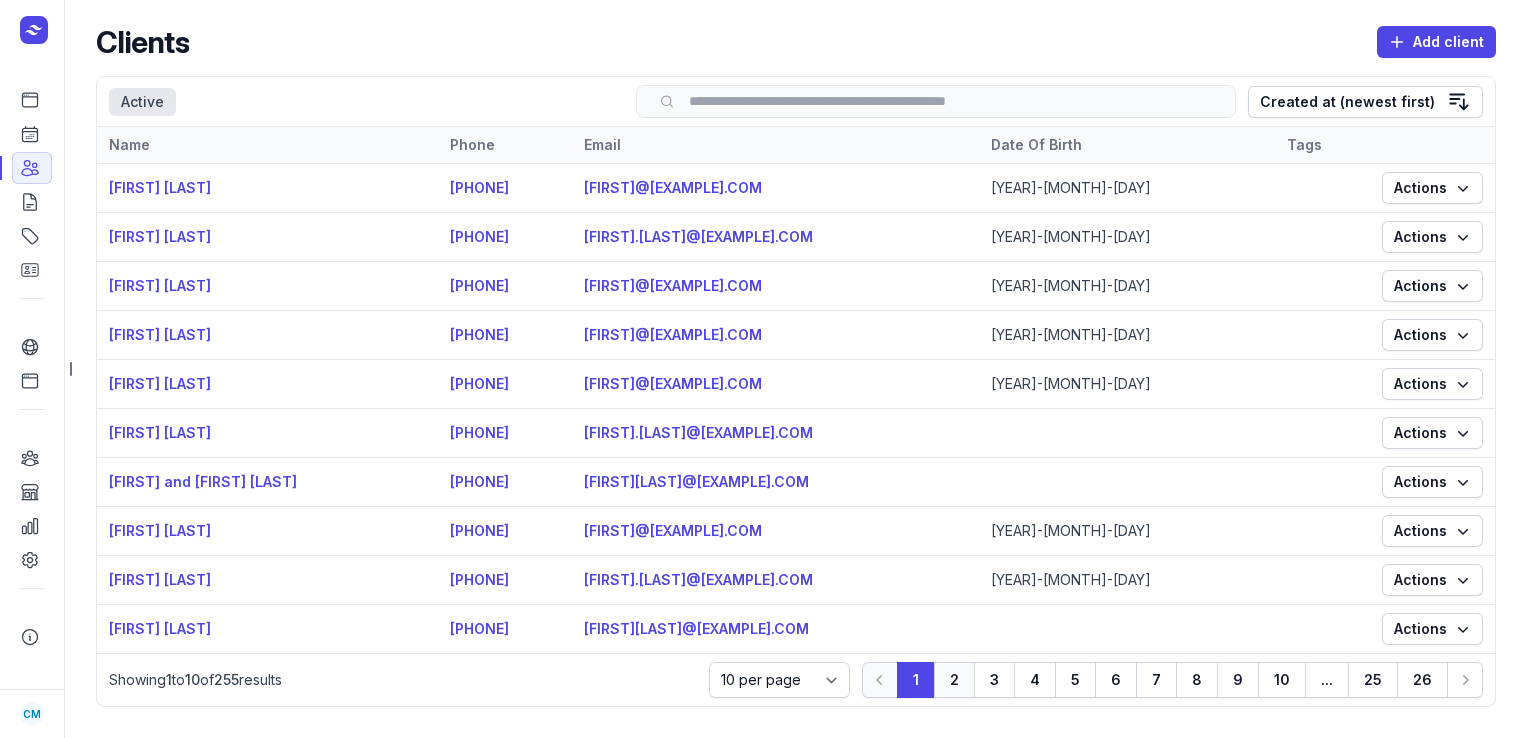 click on "2" 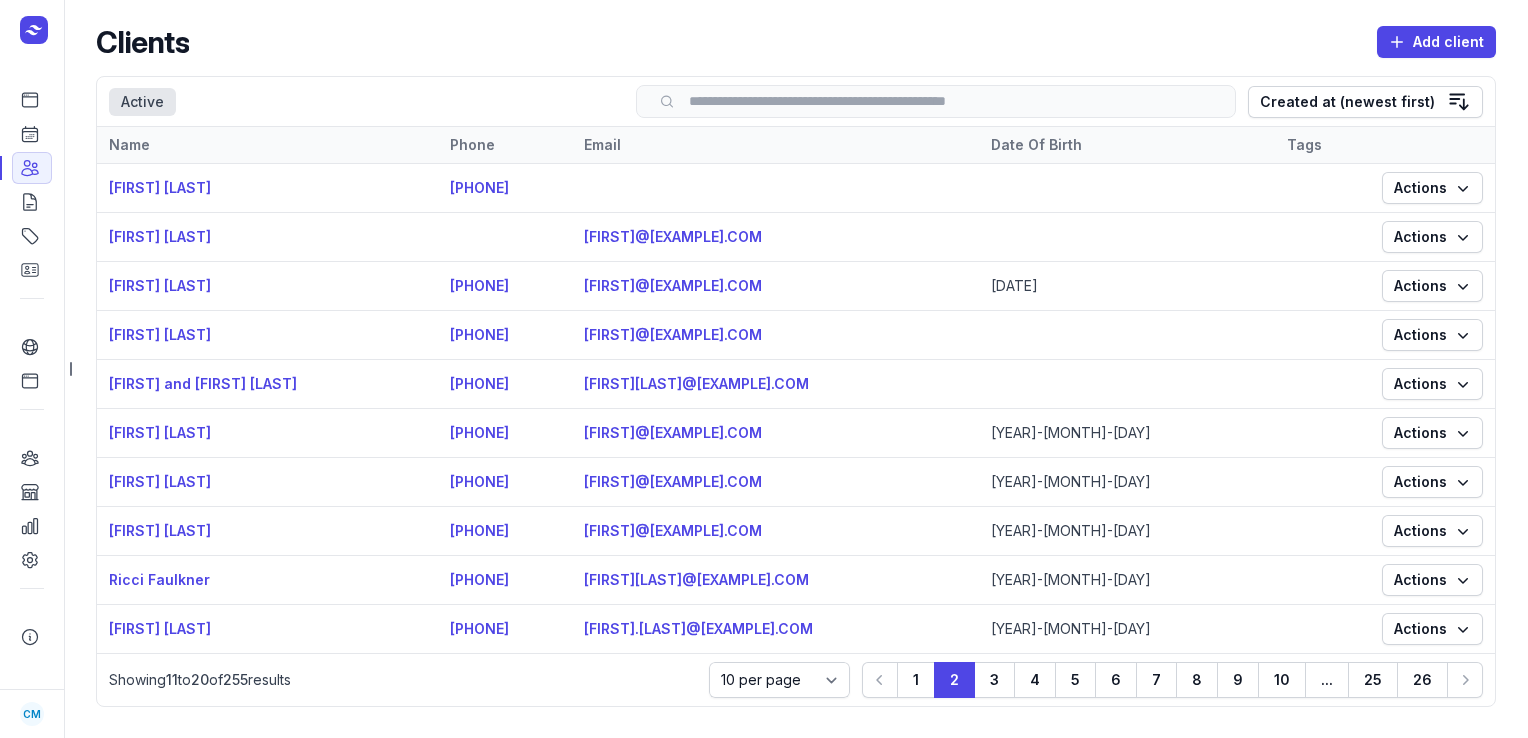 click at bounding box center (936, 101) 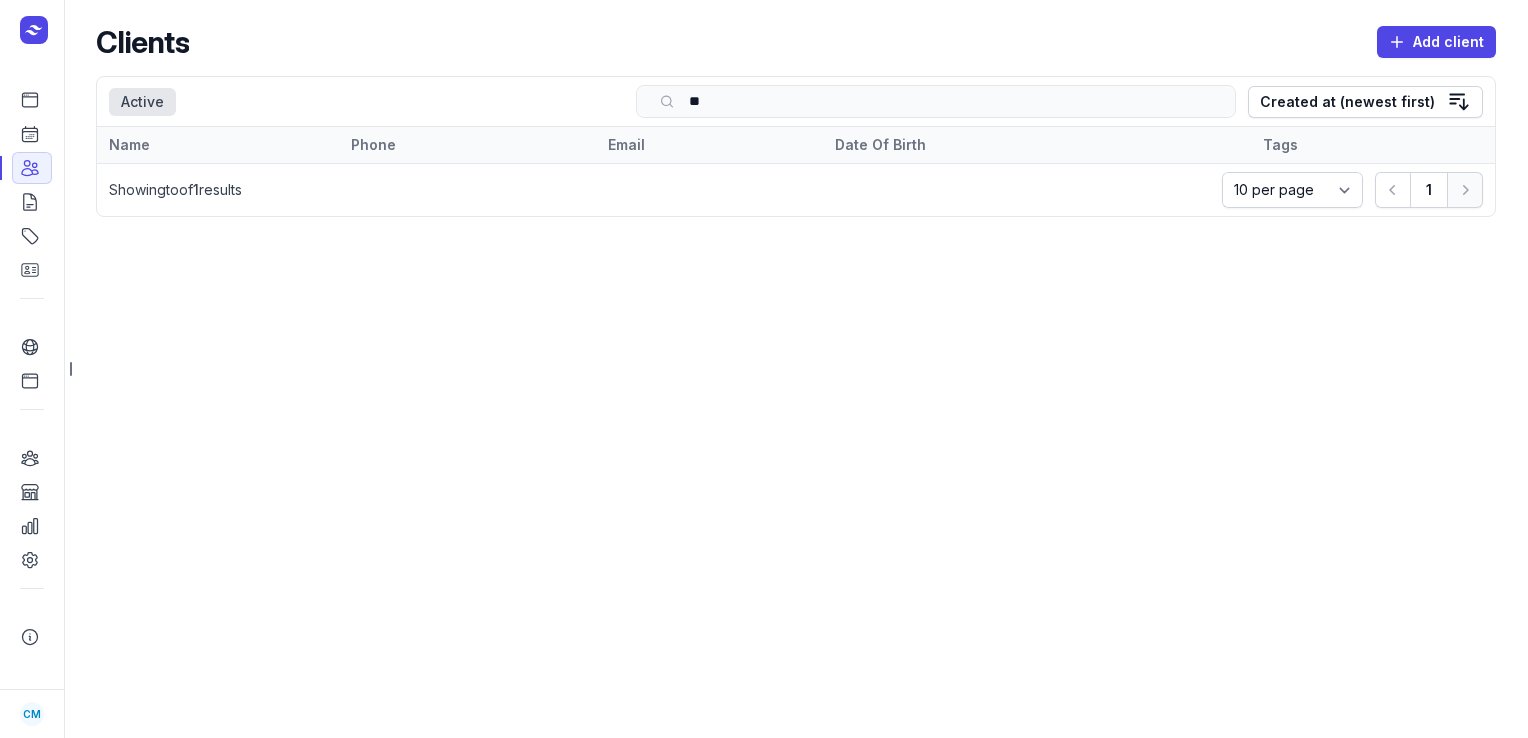 type on "*" 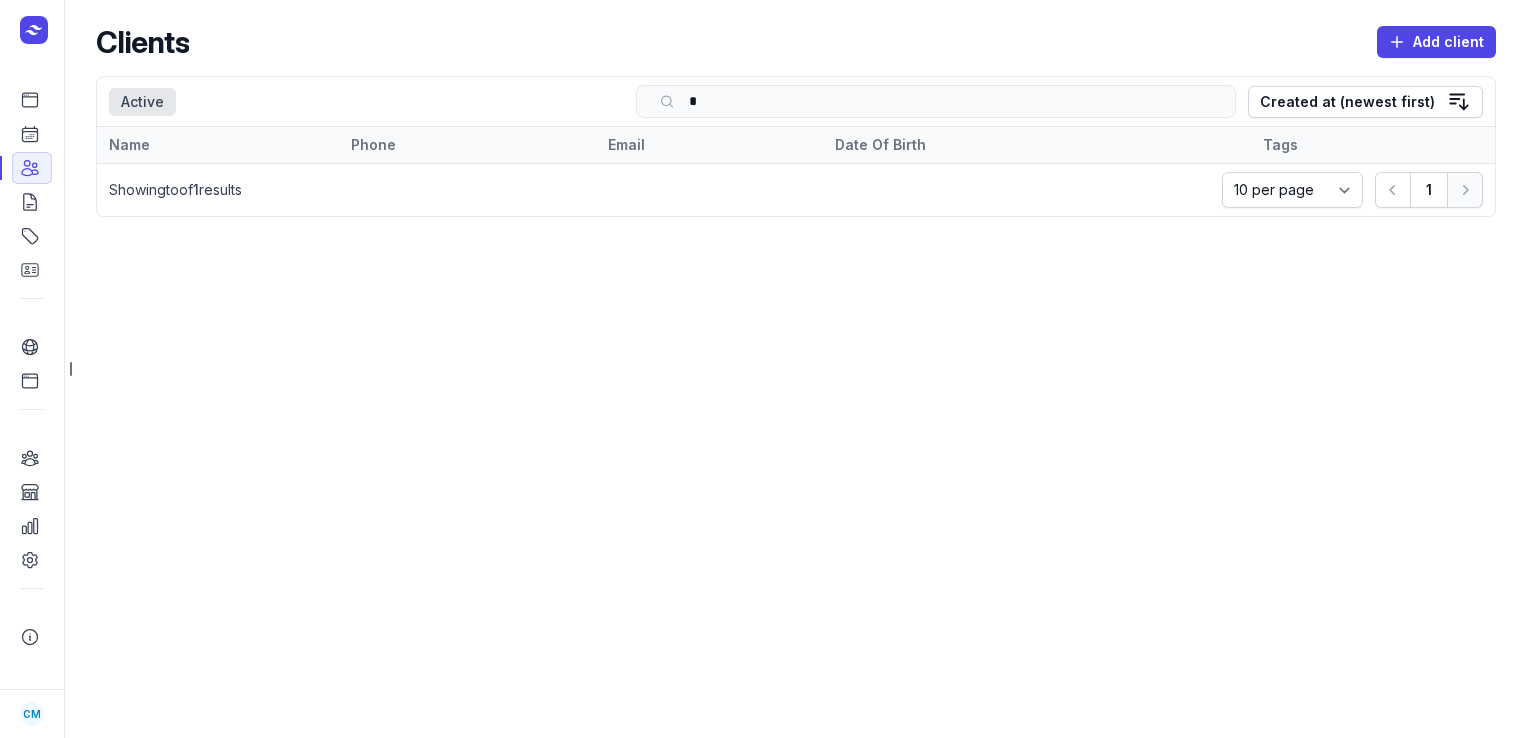 type 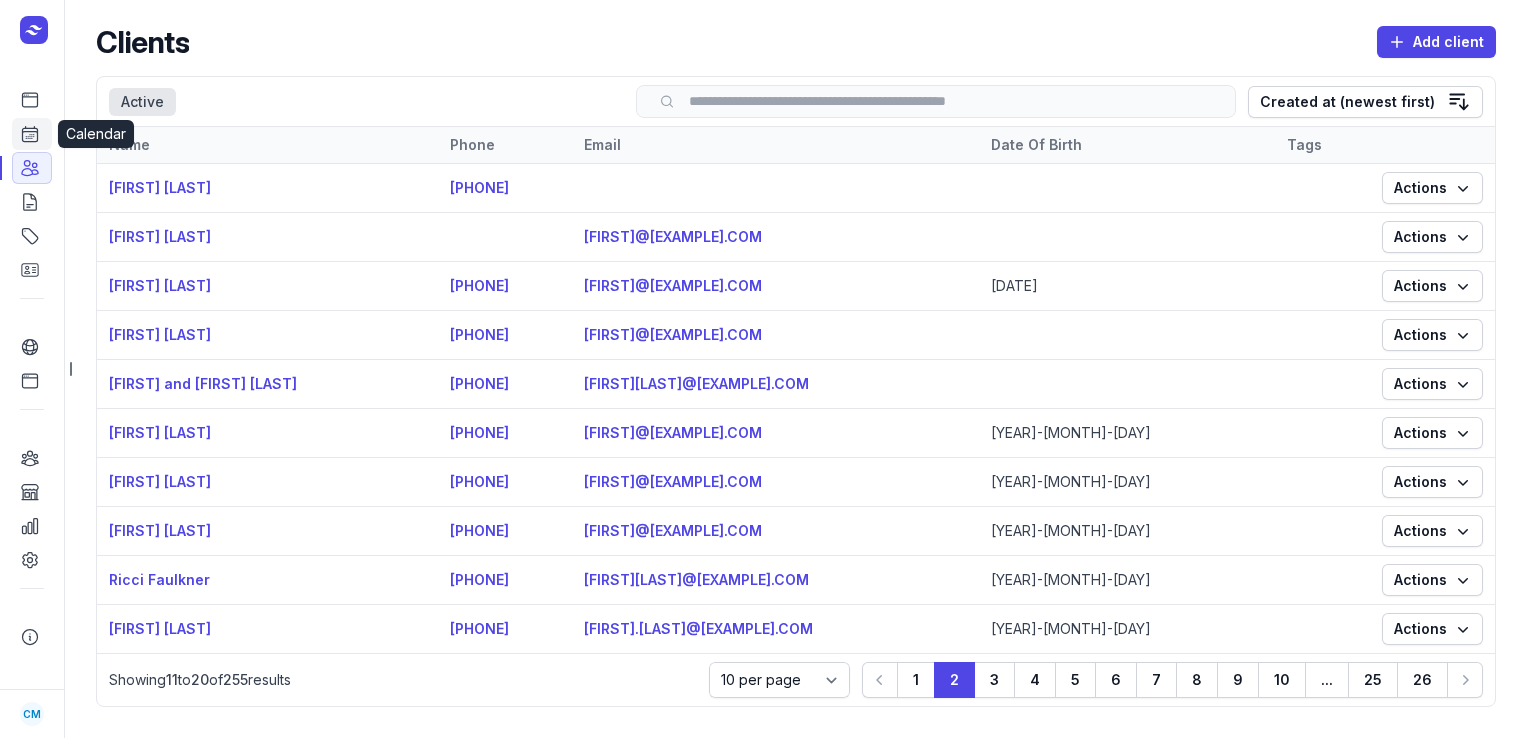 click 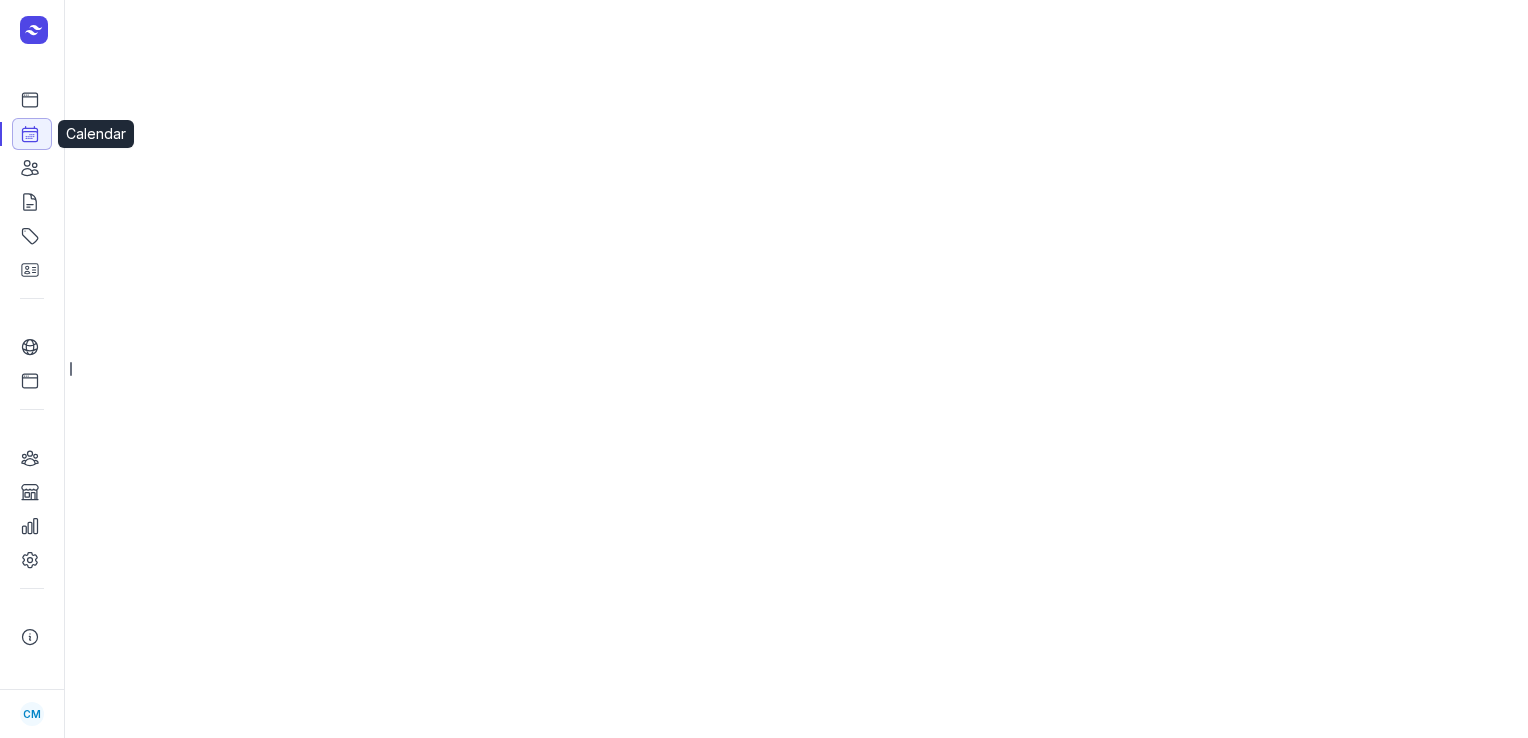 select on "week" 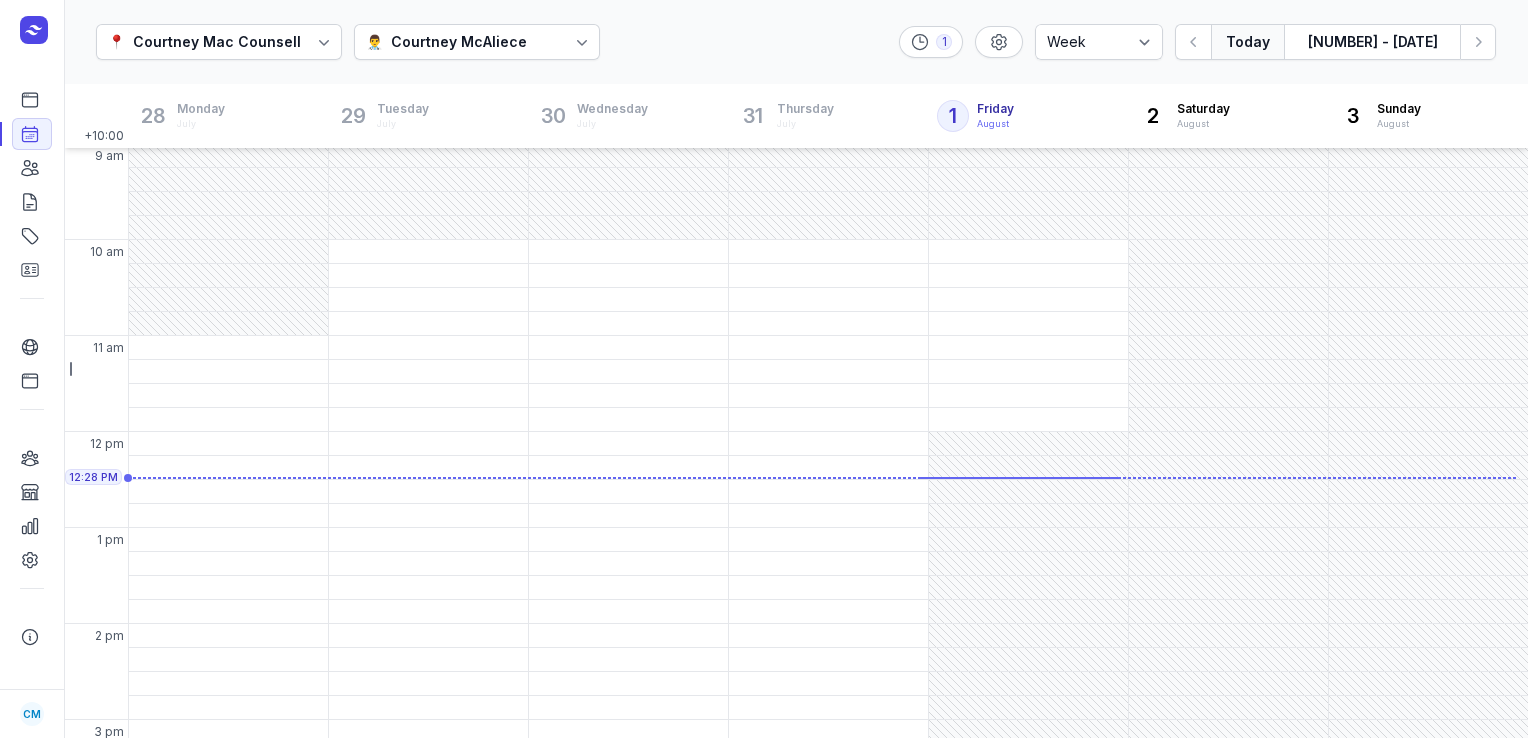 scroll, scrollTop: 179, scrollLeft: 0, axis: vertical 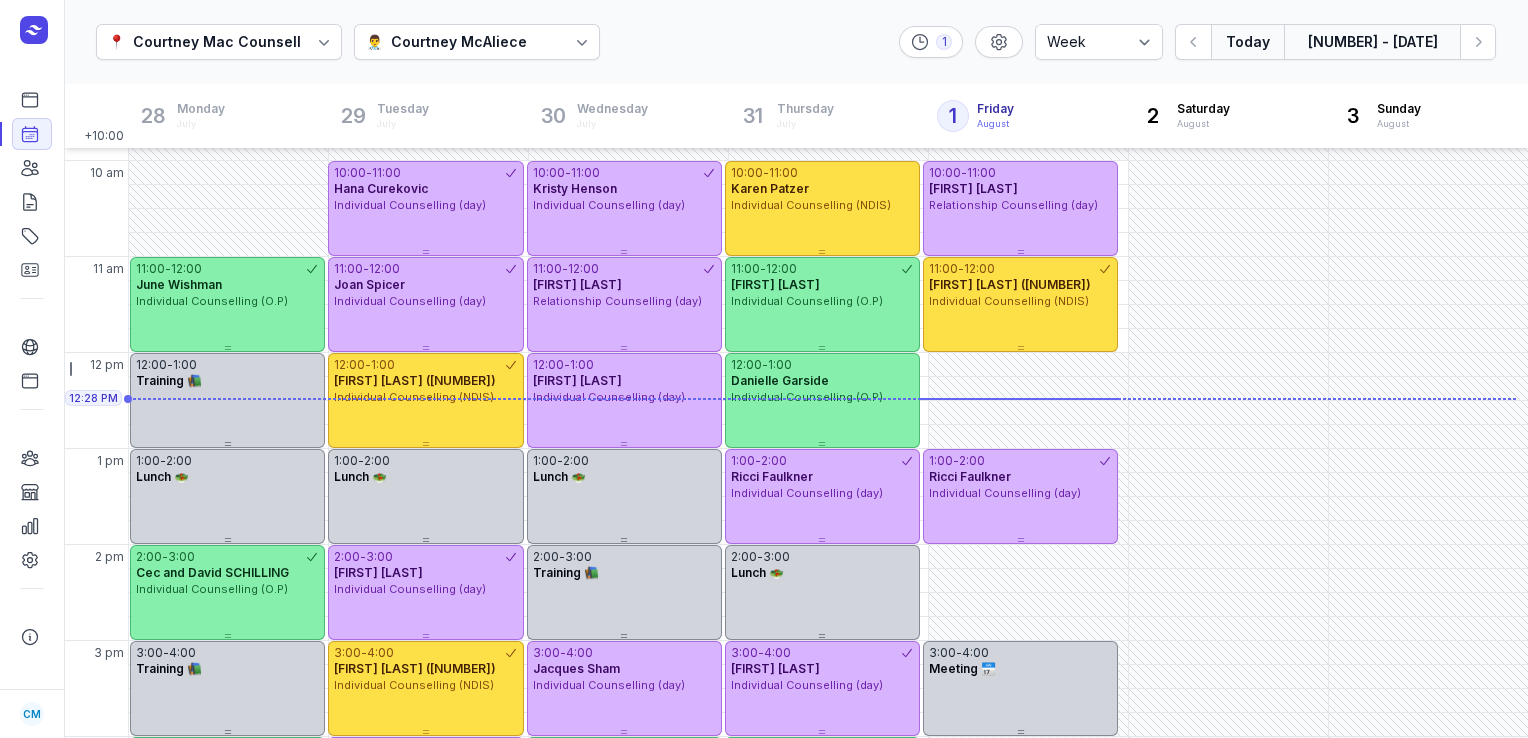 click on "[NUMBER] - [DATE]" 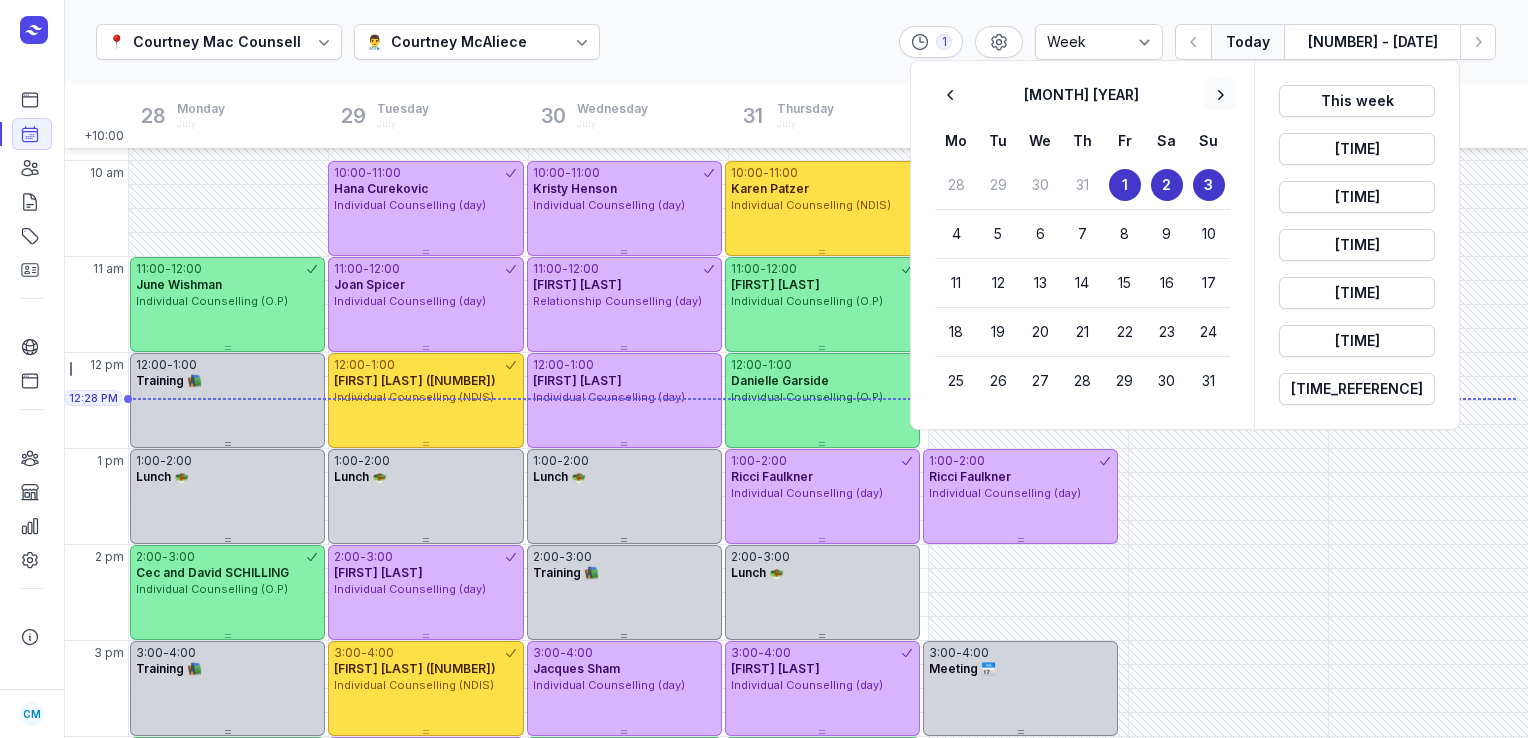click 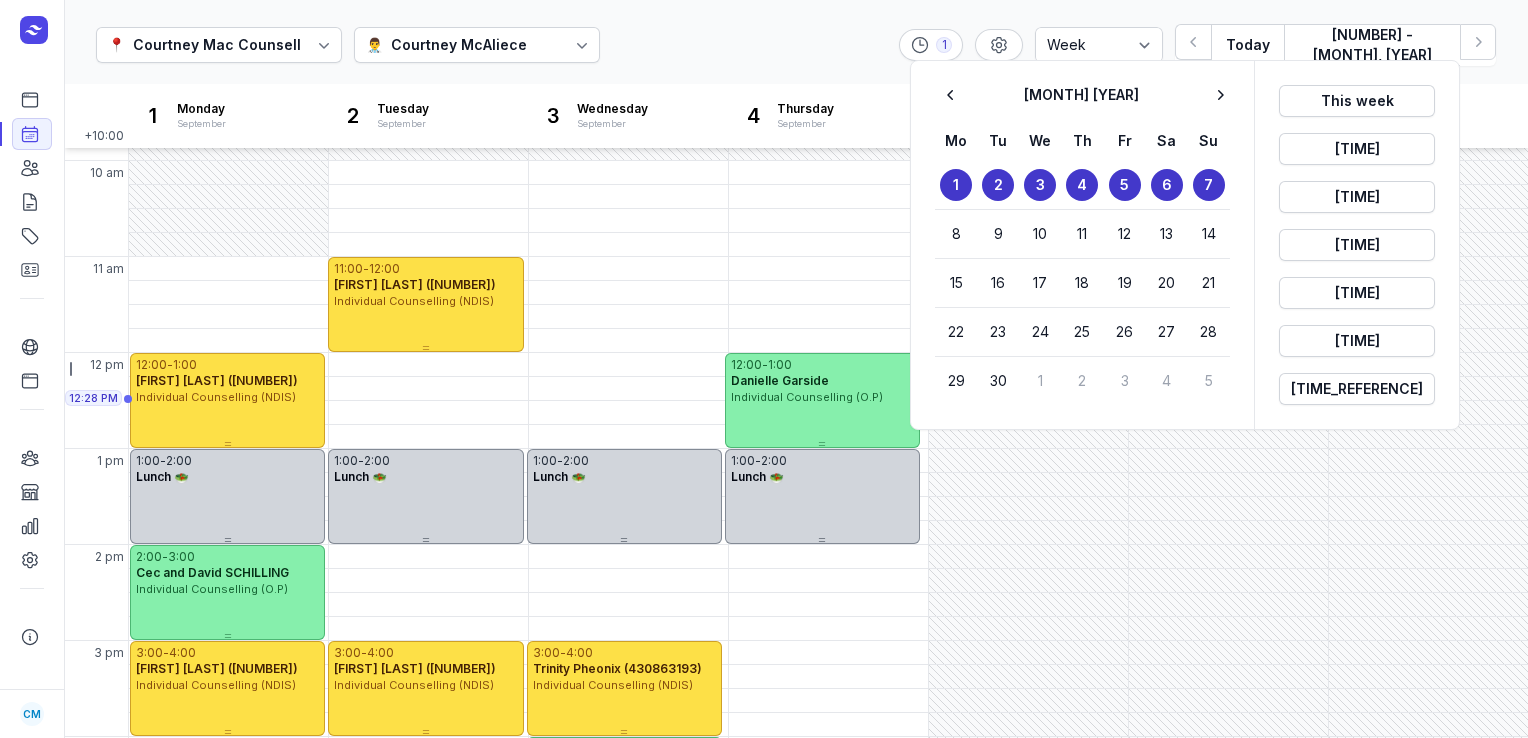 click on "2" at bounding box center [998, 185] 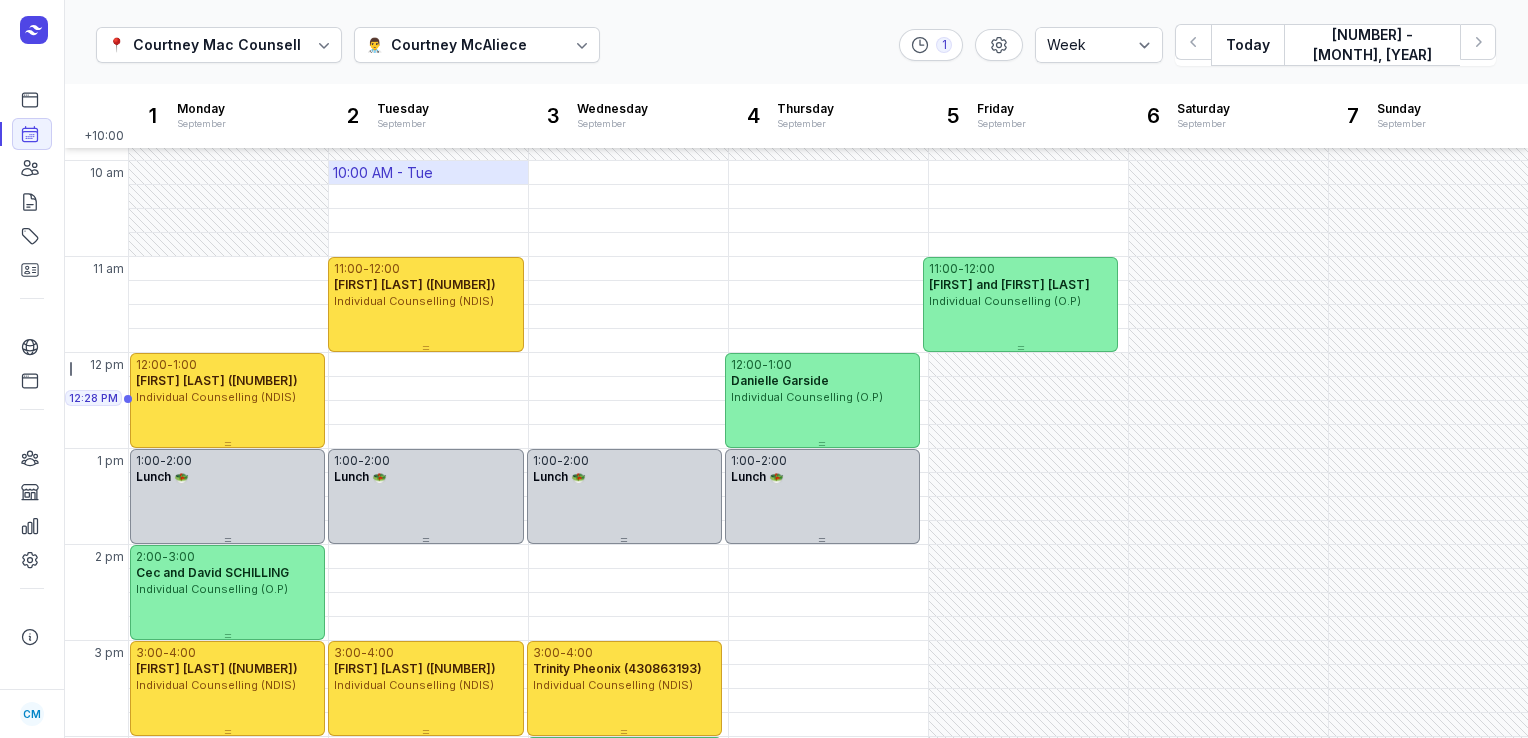 click on "10:00 AM - Tue" at bounding box center [428, 172] 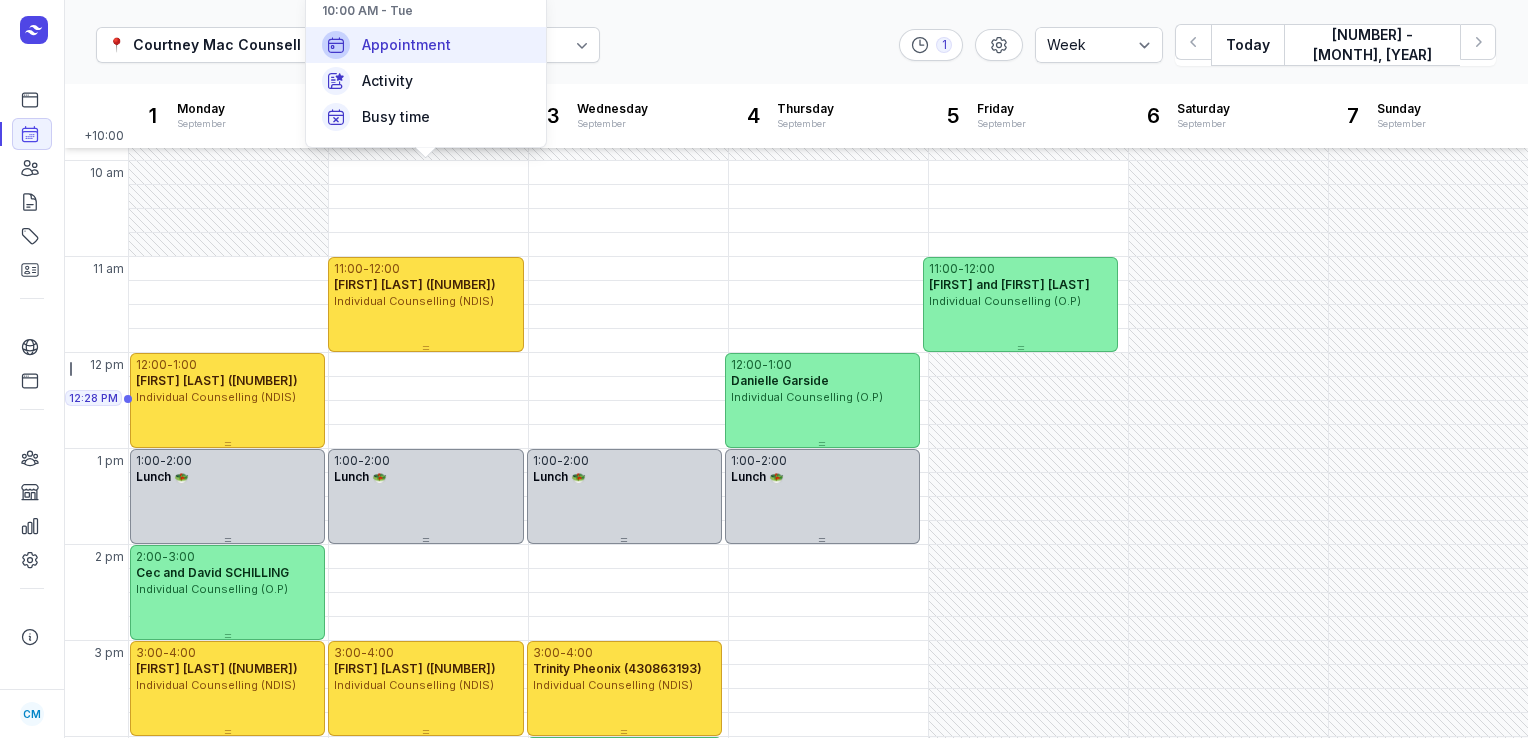 click on "Appointment" at bounding box center (426, 45) 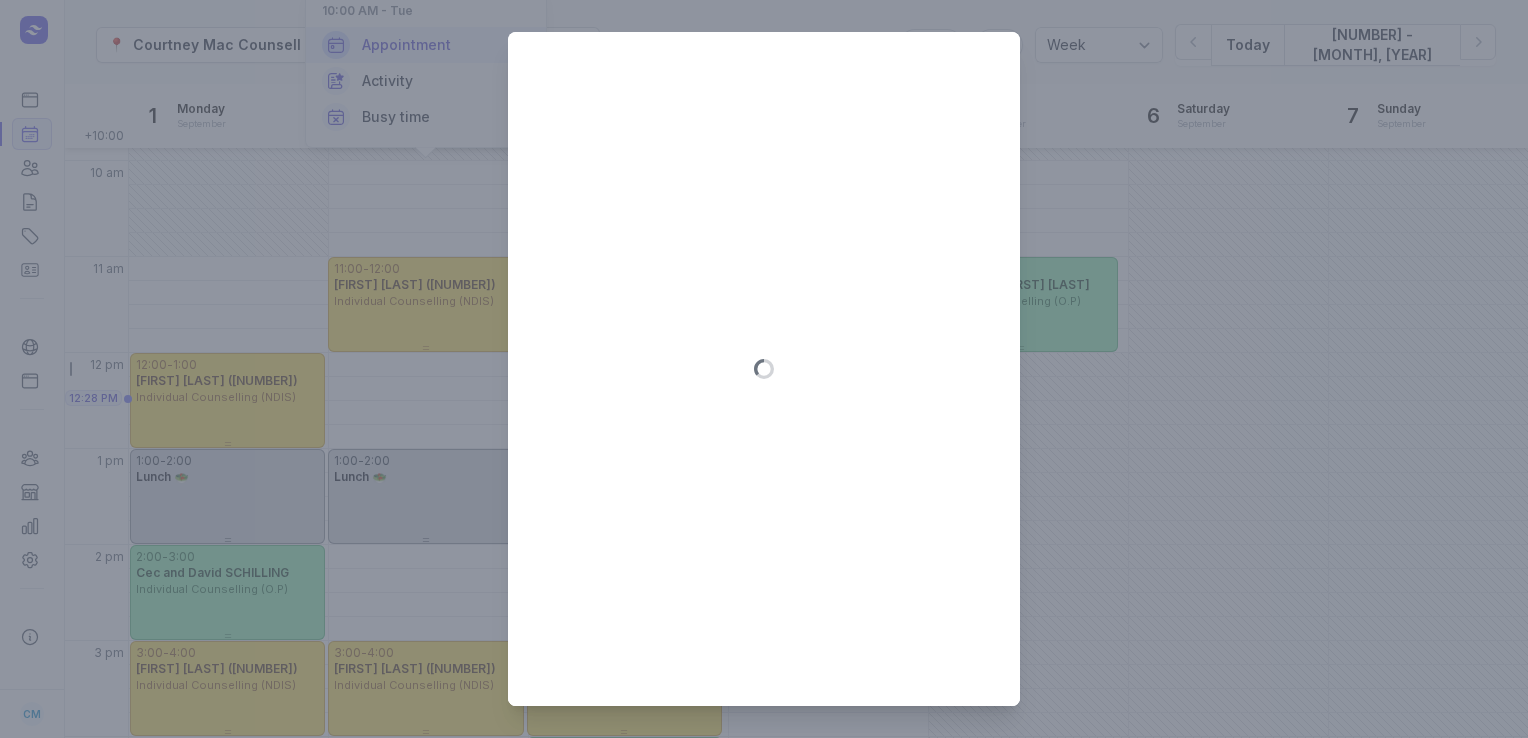 type on "[YEAR]-[MONTH]-[DAY]" 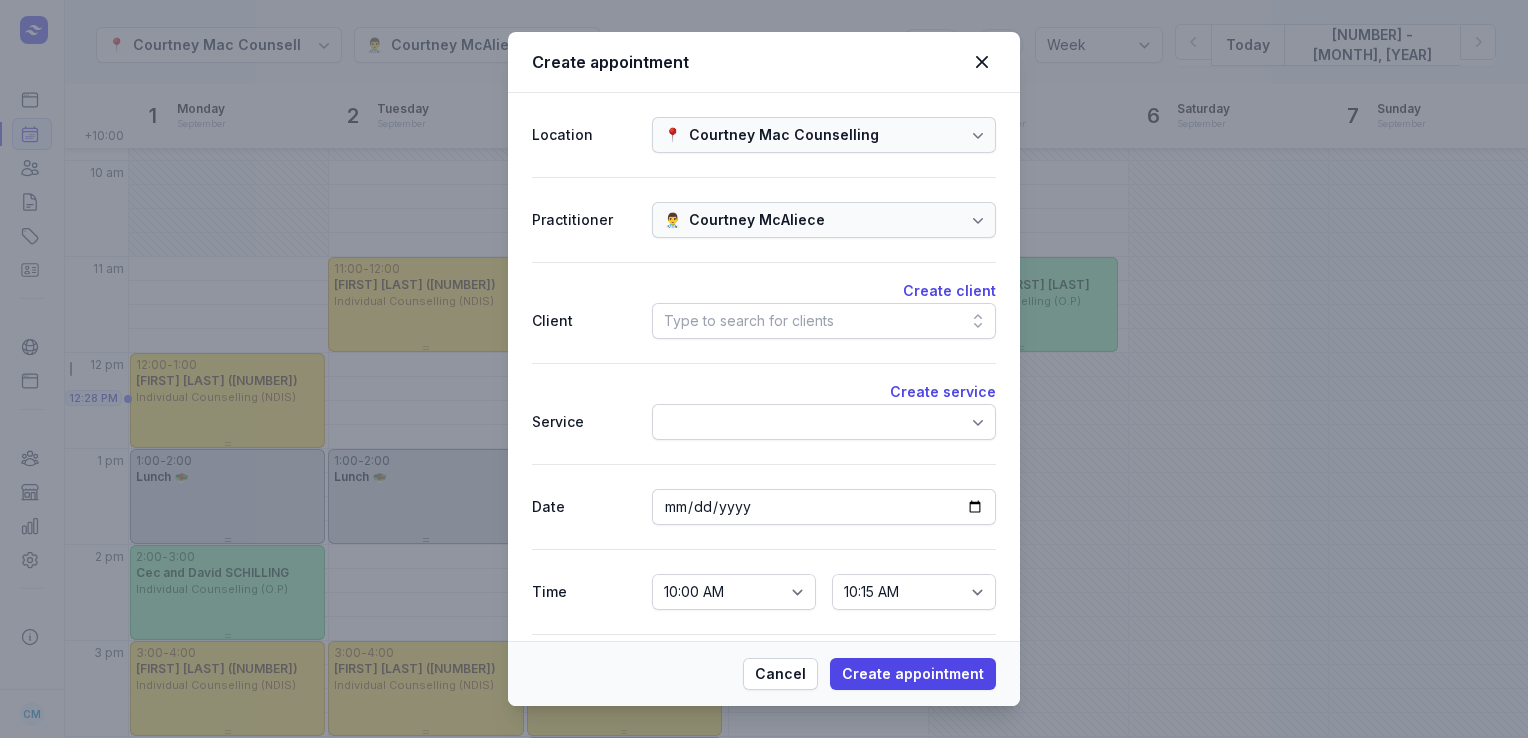 click on "Type to search for clients" 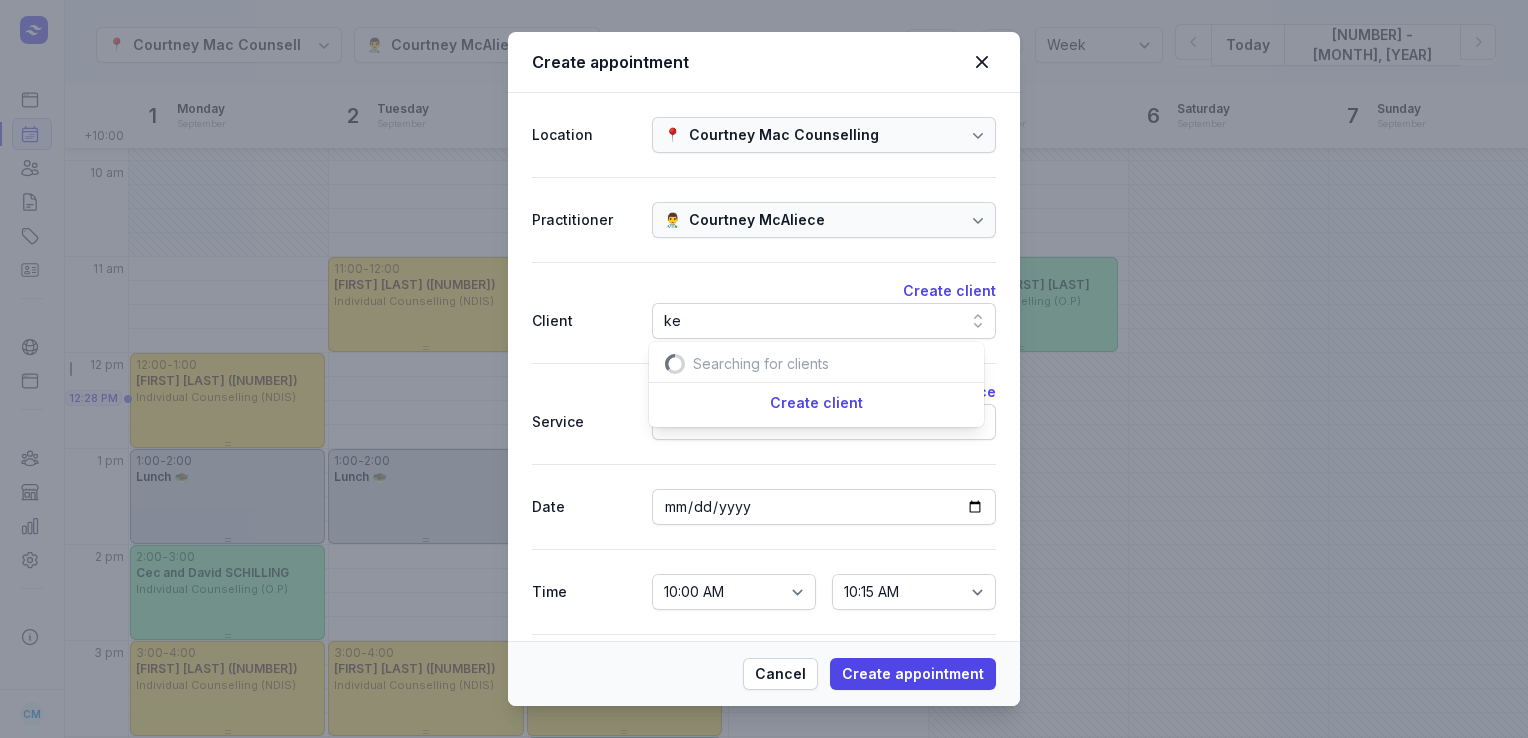 scroll, scrollTop: 0, scrollLeft: 20, axis: horizontal 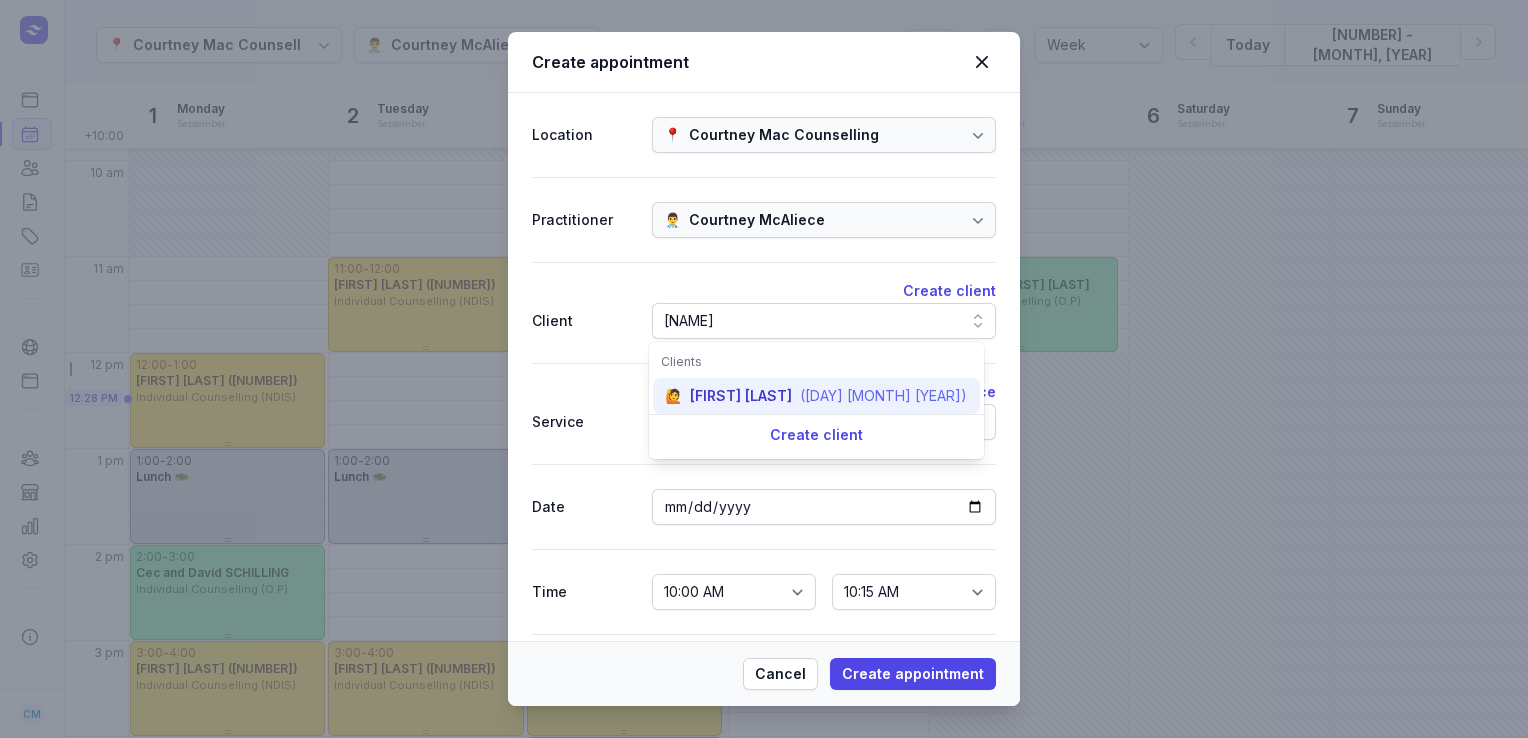 type on "[NAME]" 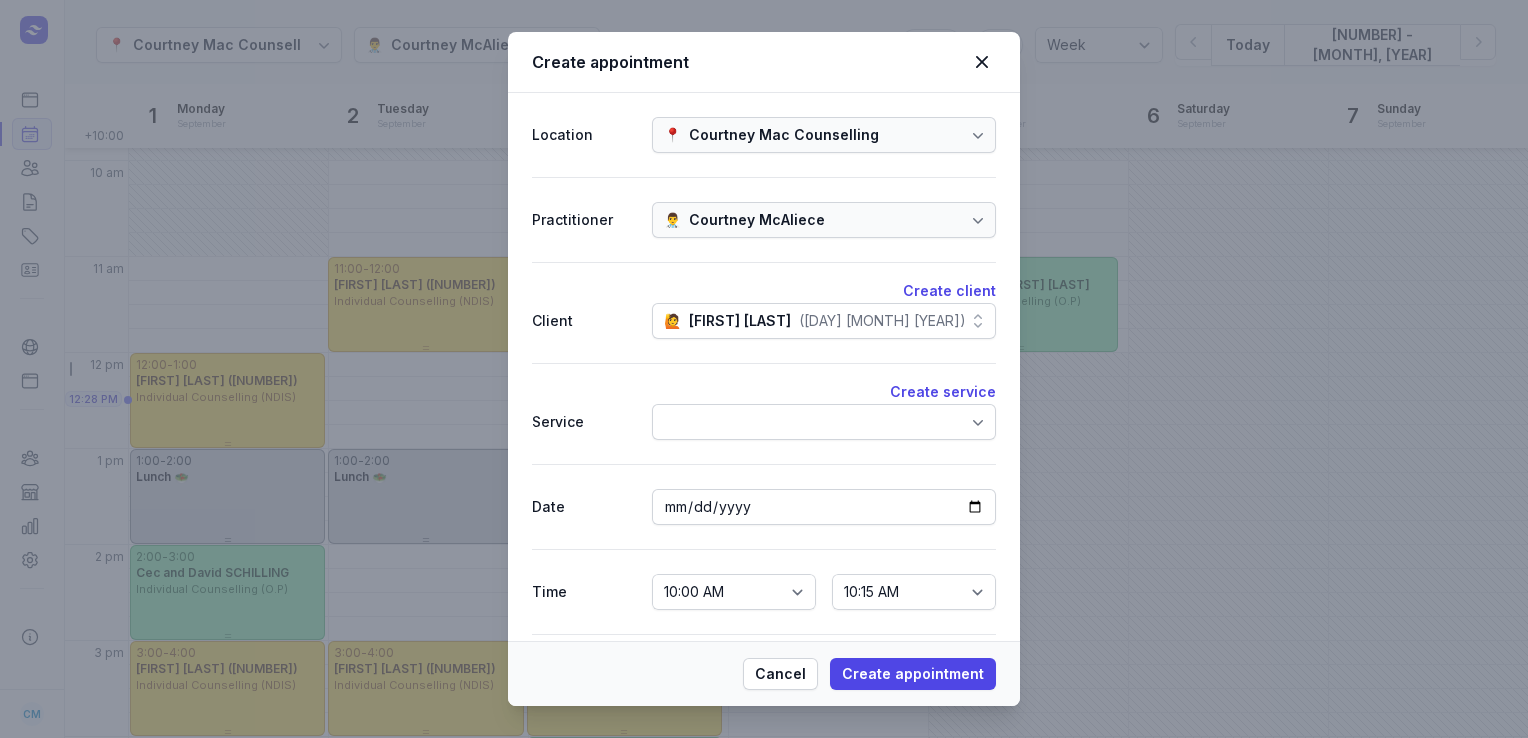 click at bounding box center [824, 422] 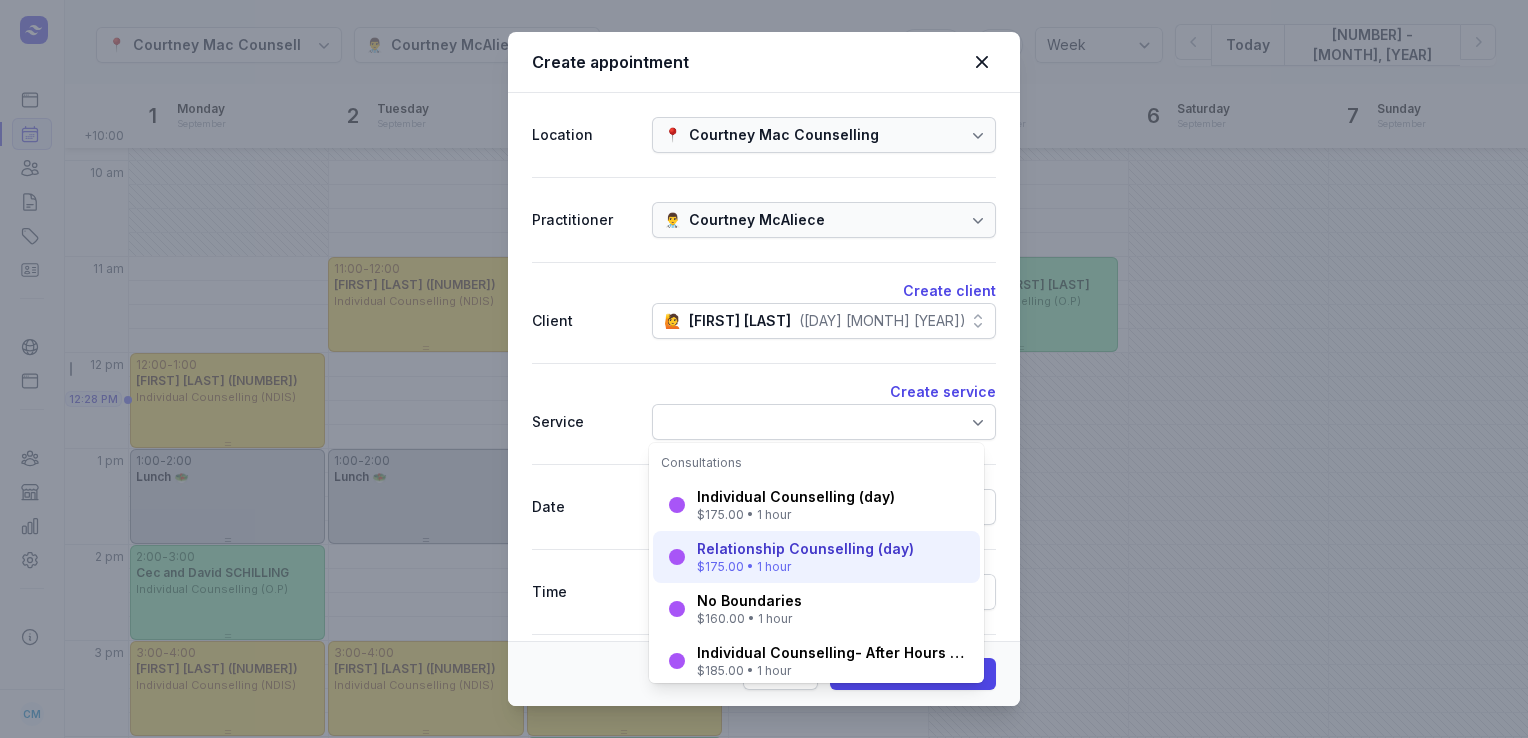 click on "Relationship Counselling (day)" at bounding box center [805, 549] 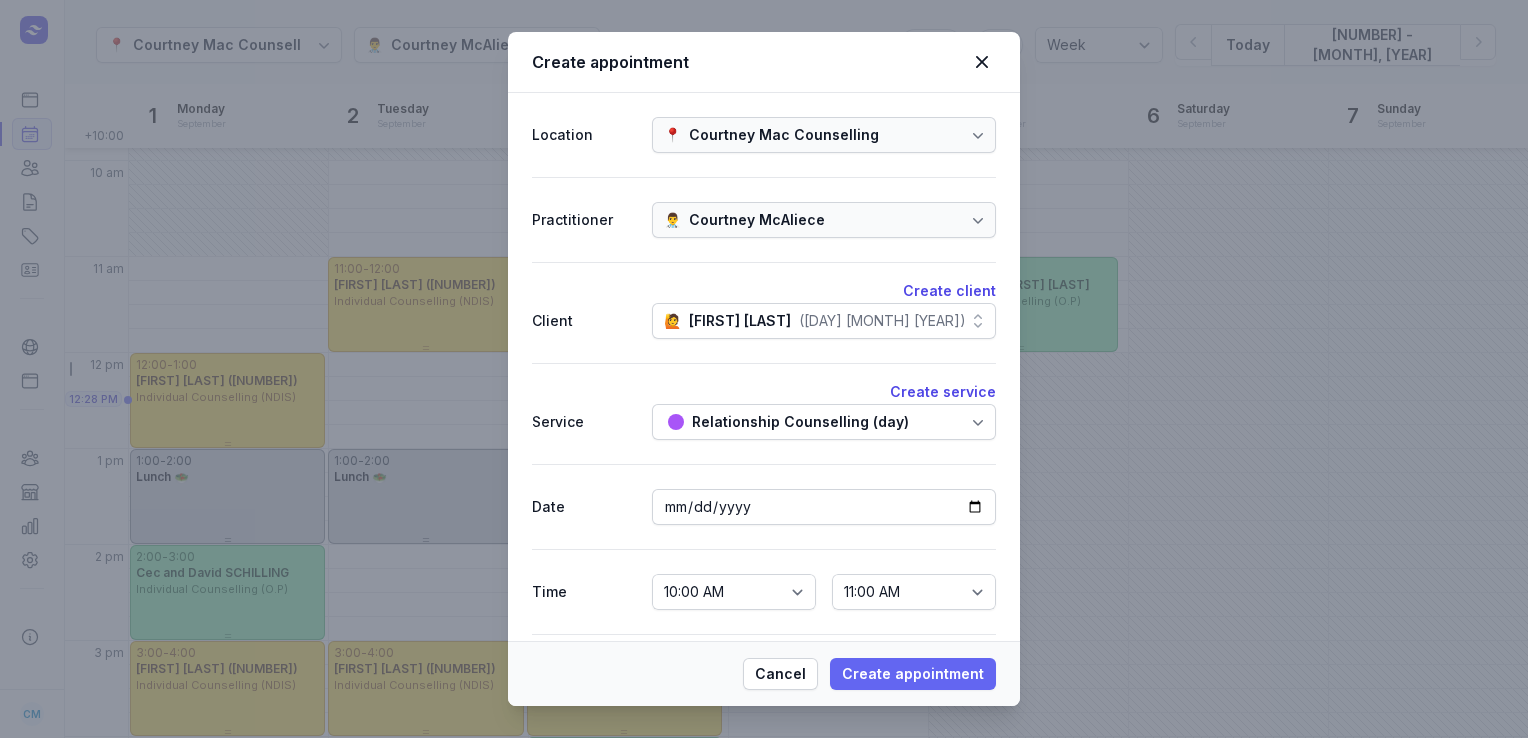 click on "Create appointment" at bounding box center [913, 674] 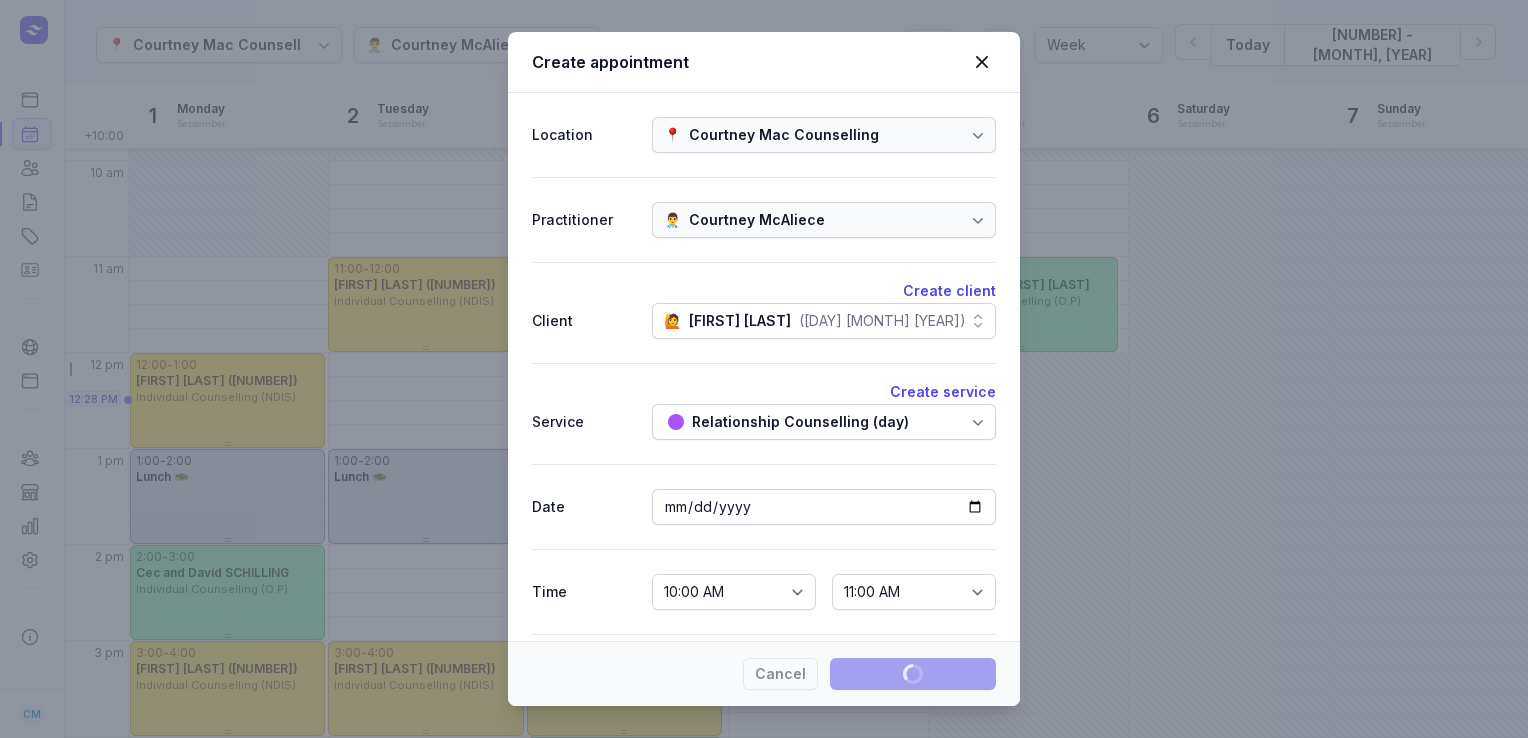type 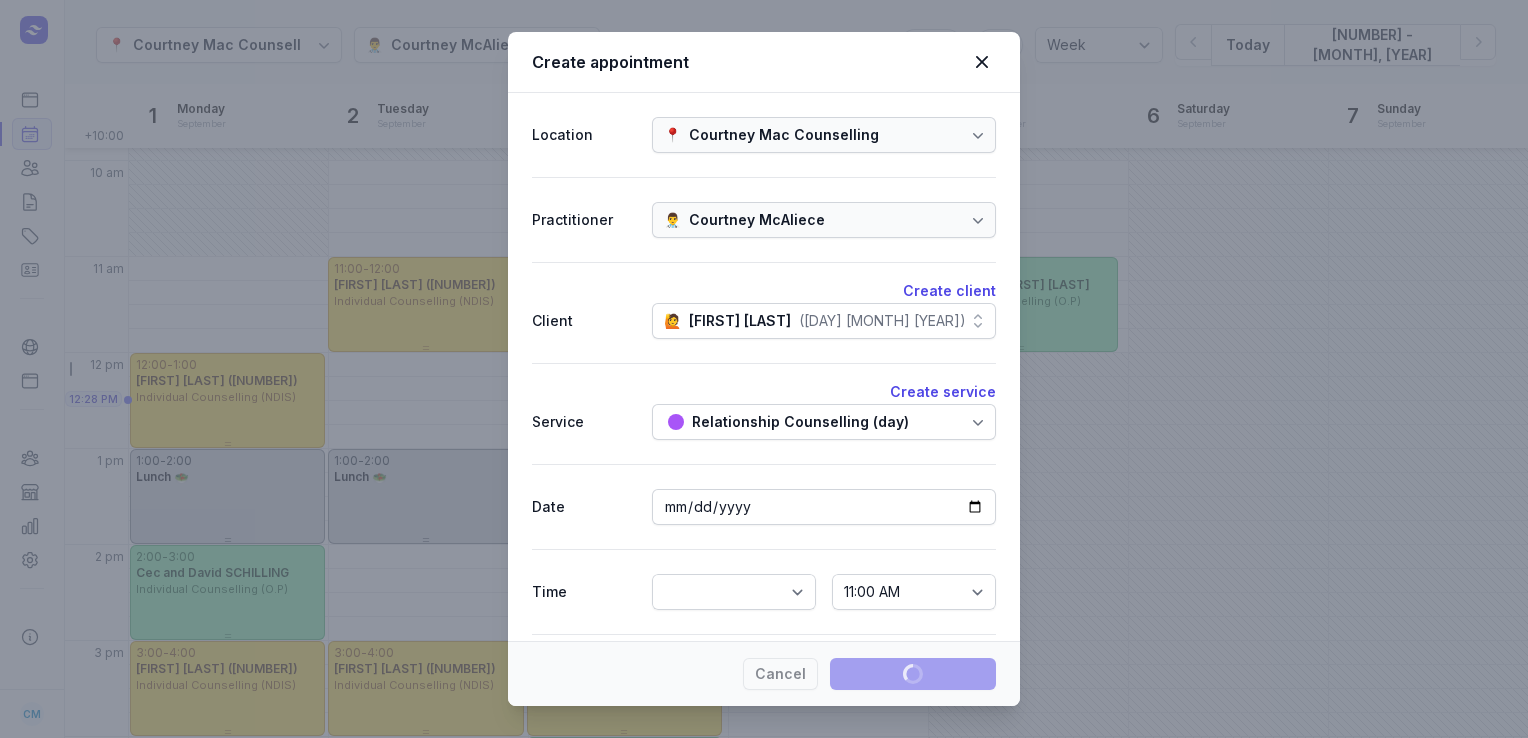 select 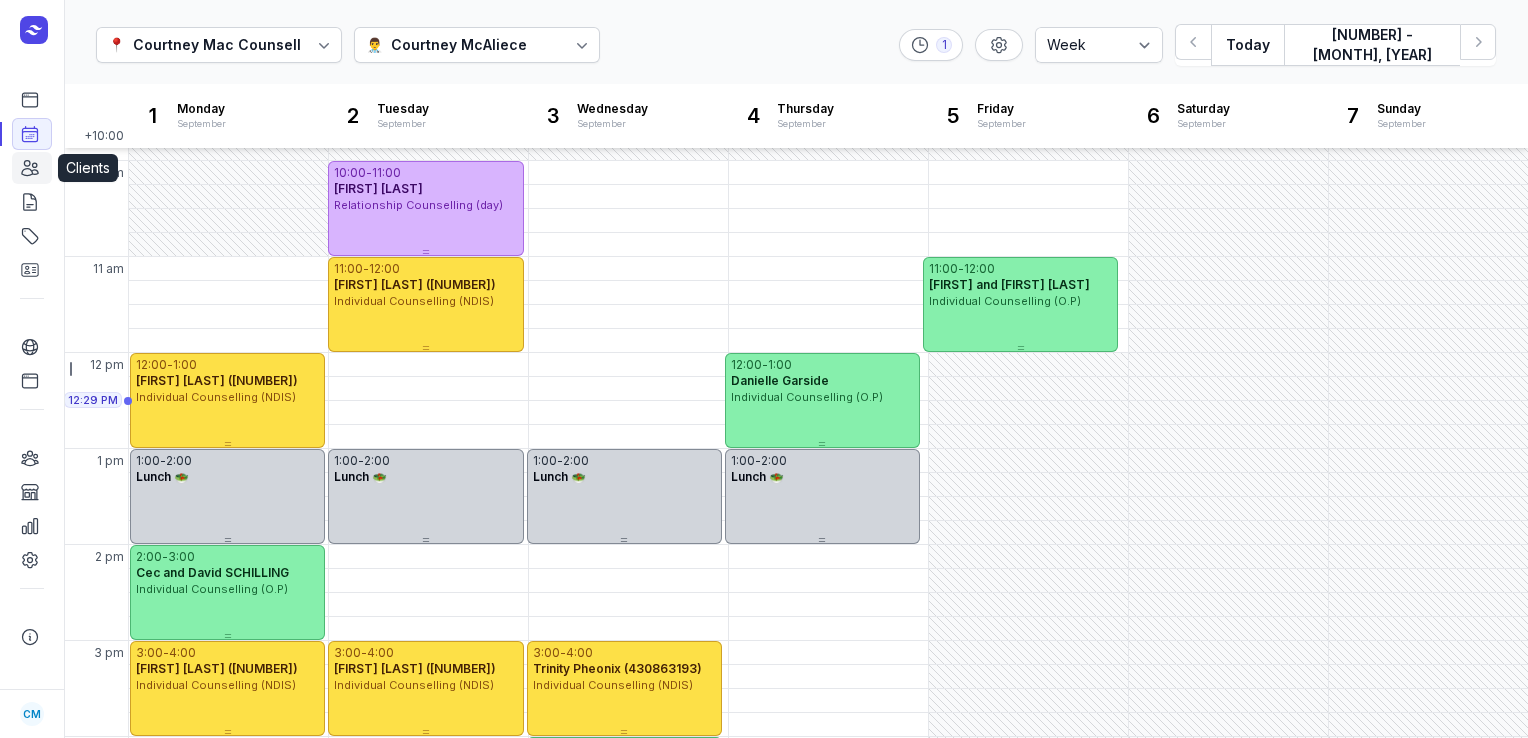 click 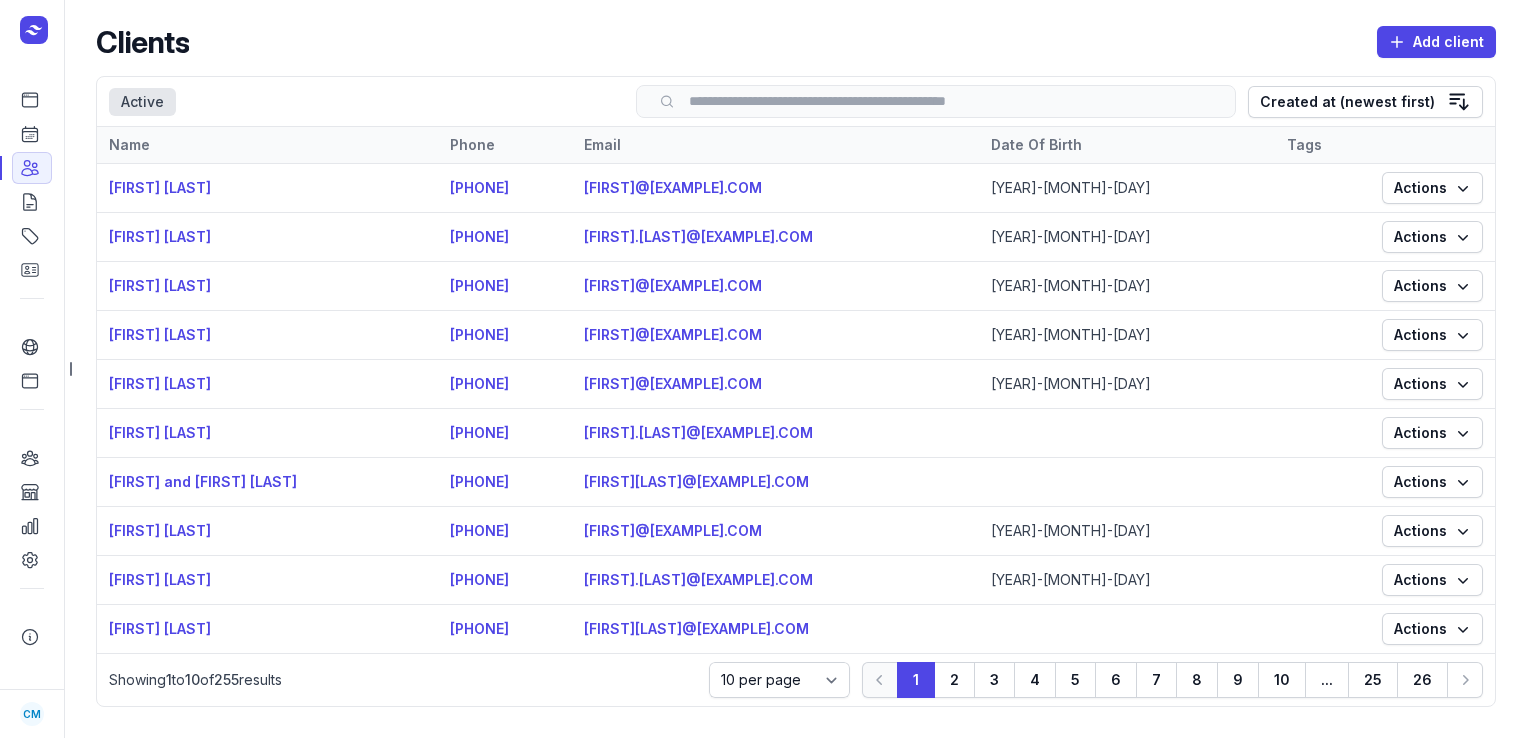 click on "Search" at bounding box center (936, 101) 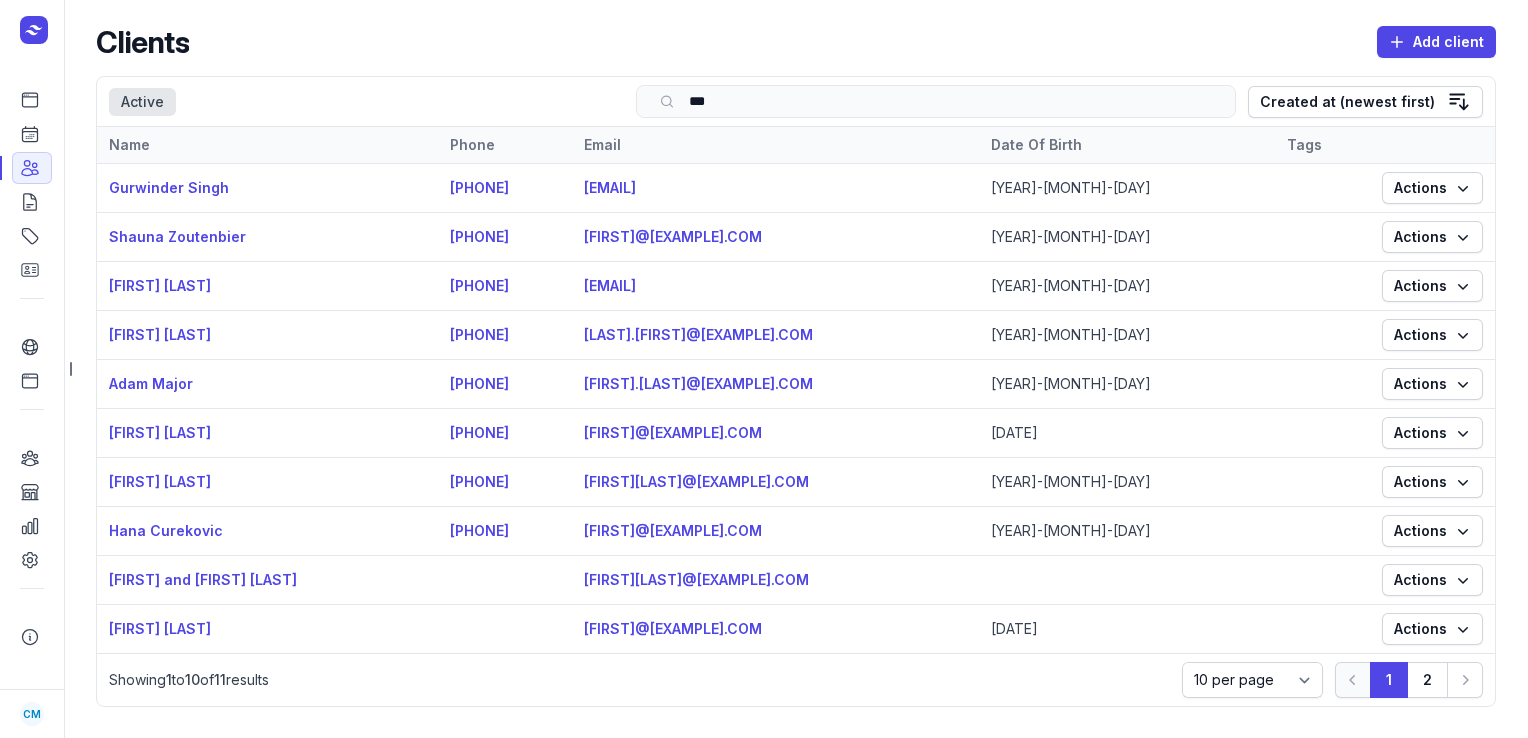 type on "****" 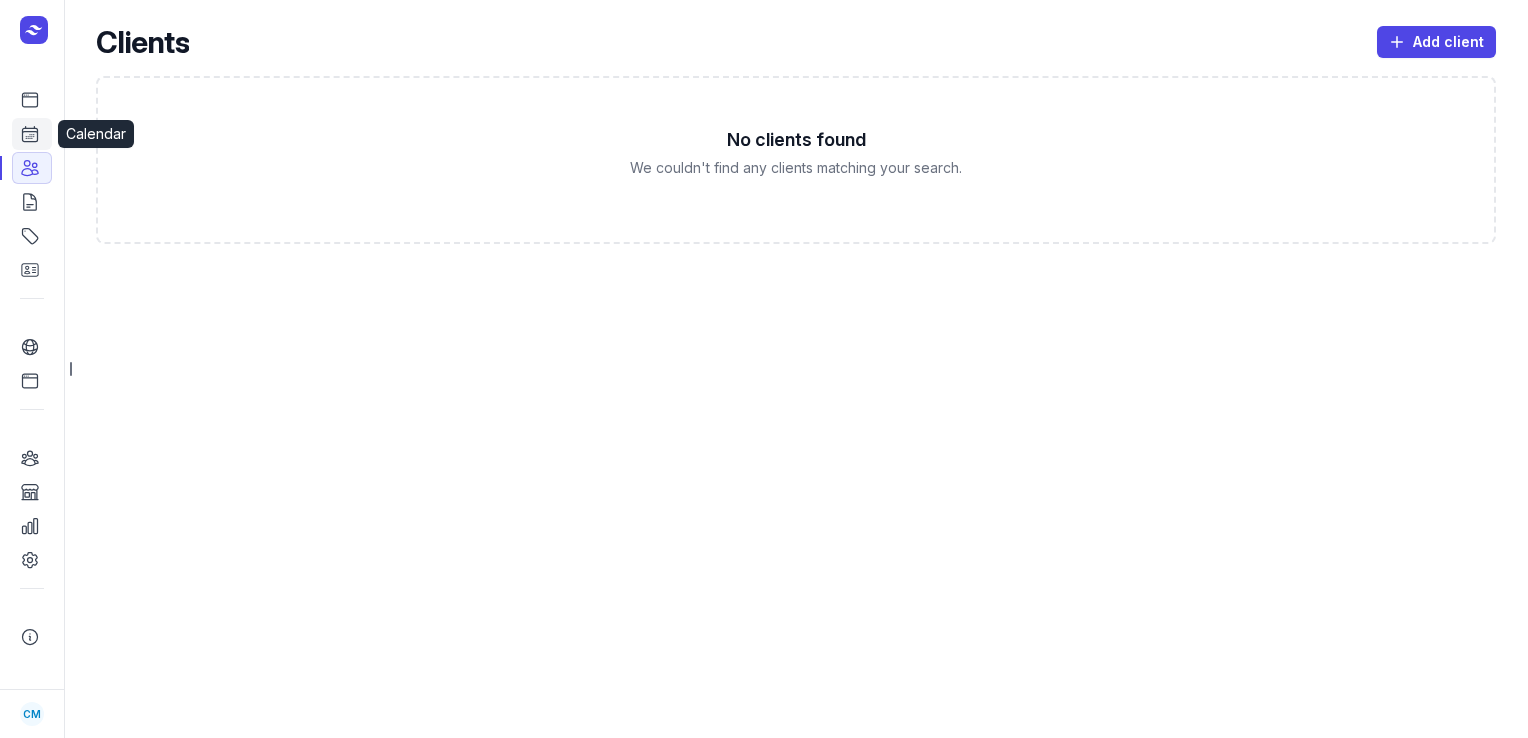 click 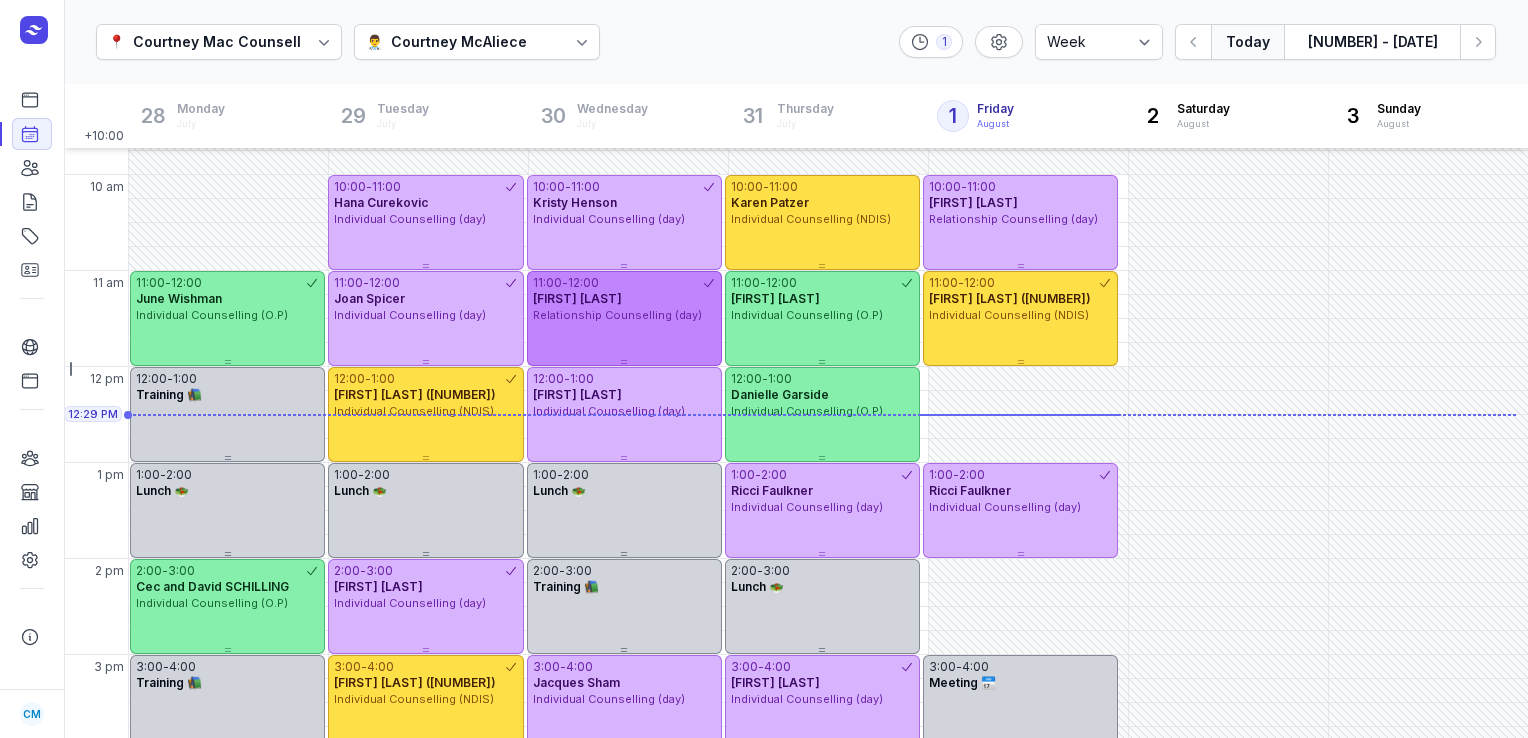 scroll, scrollTop: 180, scrollLeft: 0, axis: vertical 